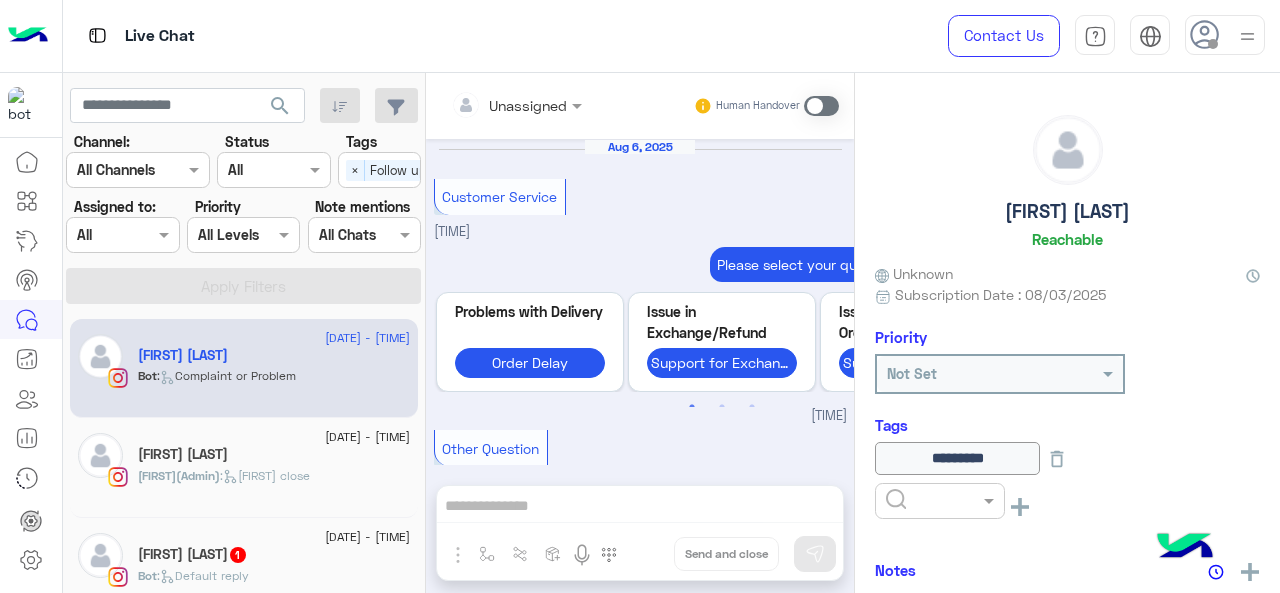 scroll, scrollTop: 0, scrollLeft: 0, axis: both 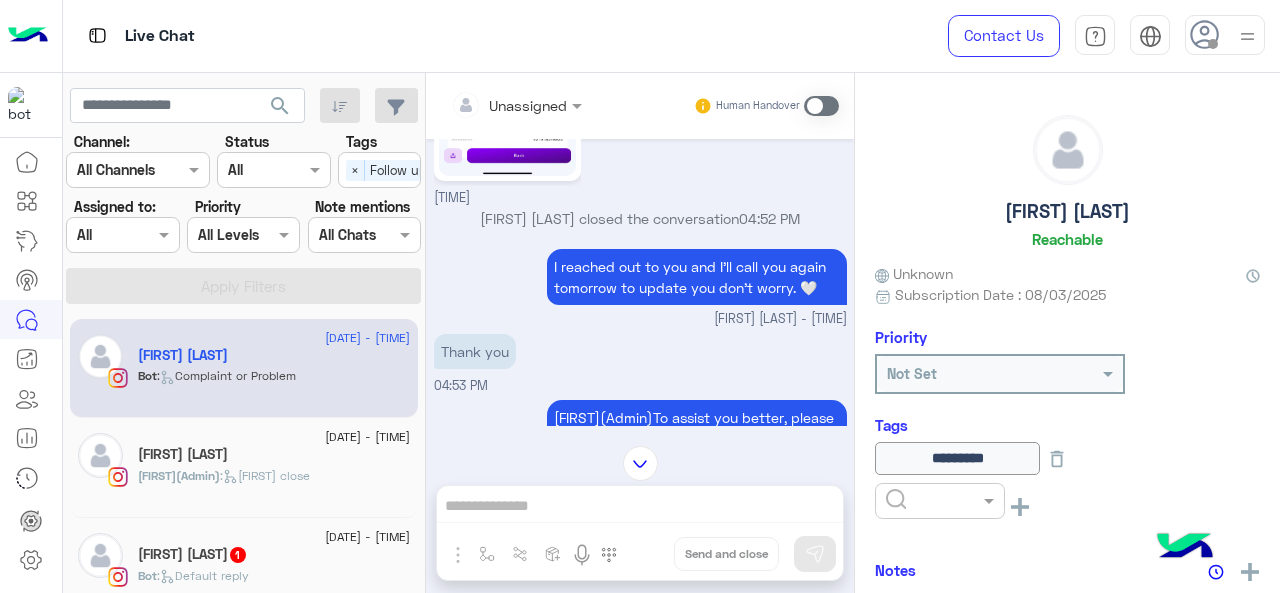 click on "[FIRST] [LAST]" 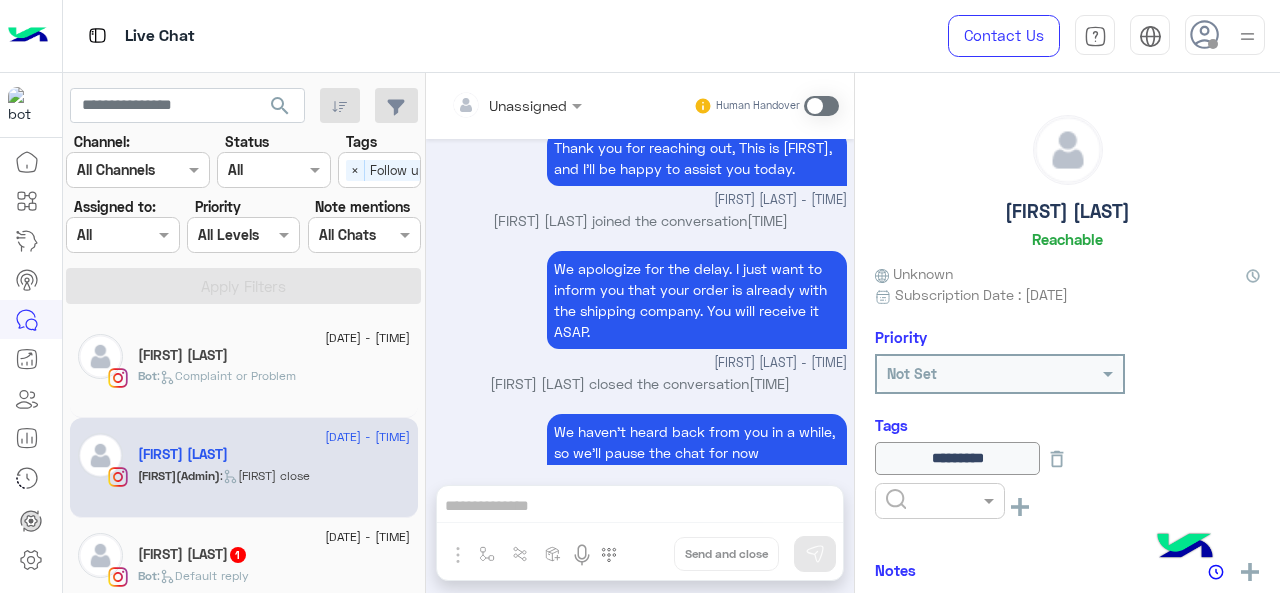 scroll, scrollTop: 758, scrollLeft: 0, axis: vertical 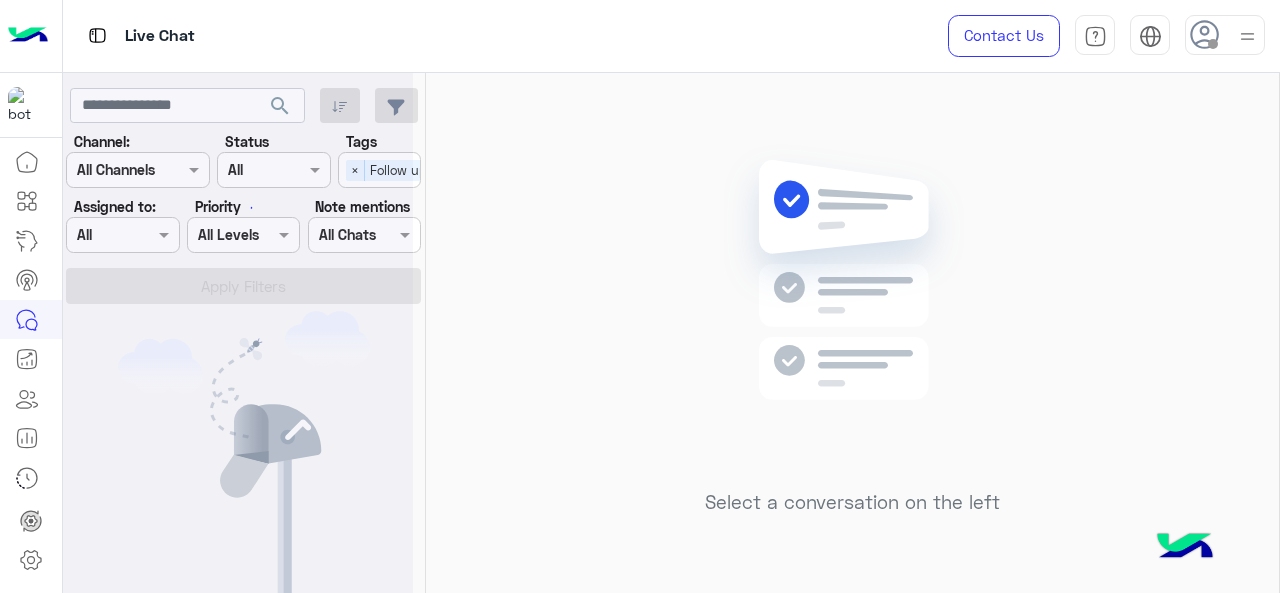 click on "Select a conversation on the left" 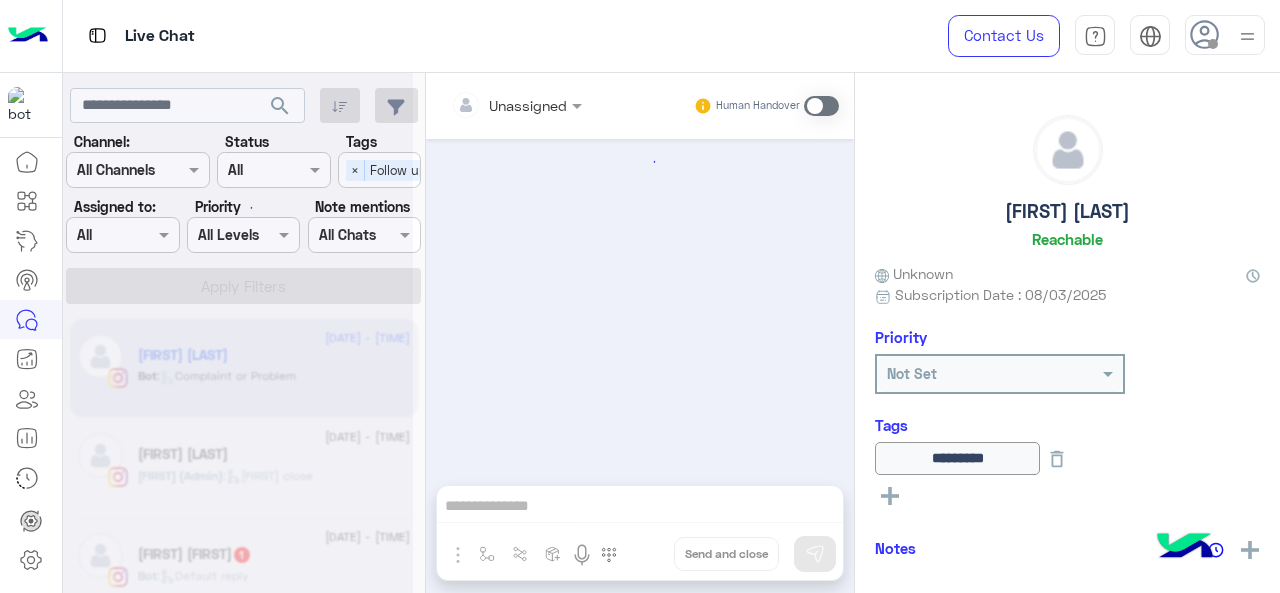 scroll, scrollTop: 990, scrollLeft: 0, axis: vertical 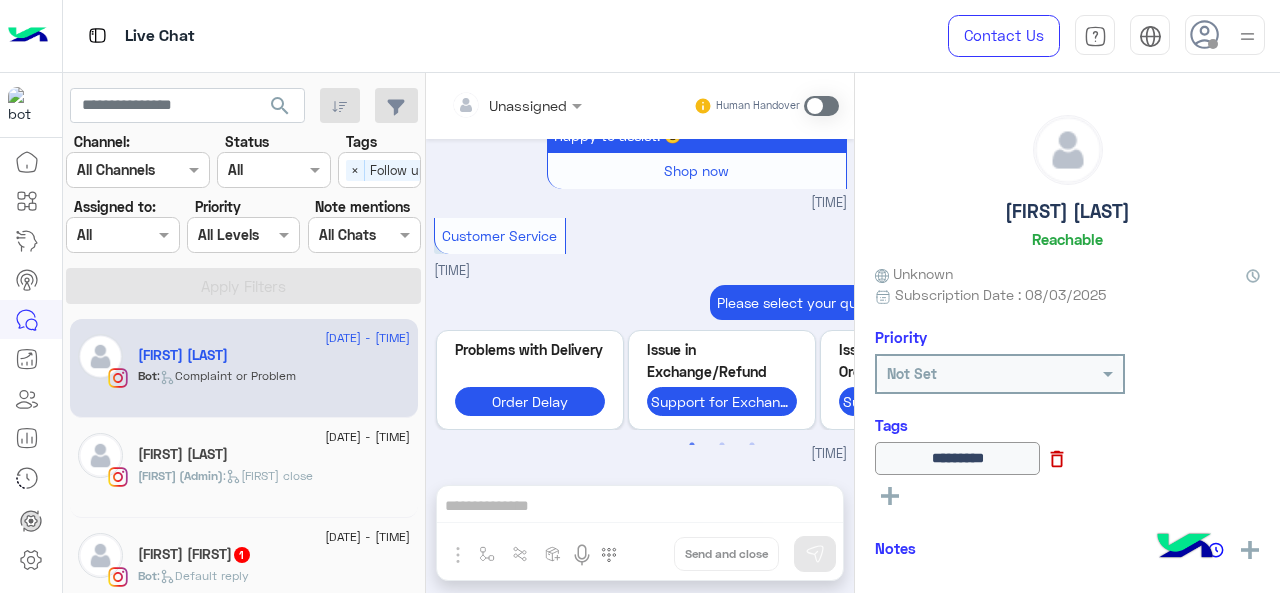 click 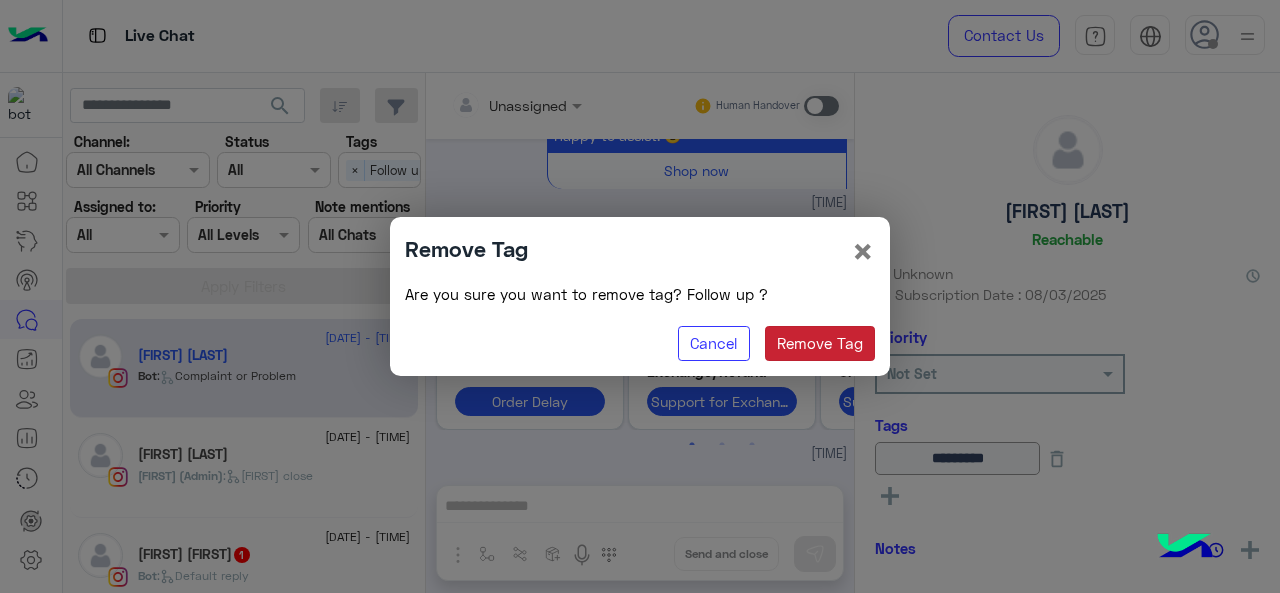 click on "Remove Tag" 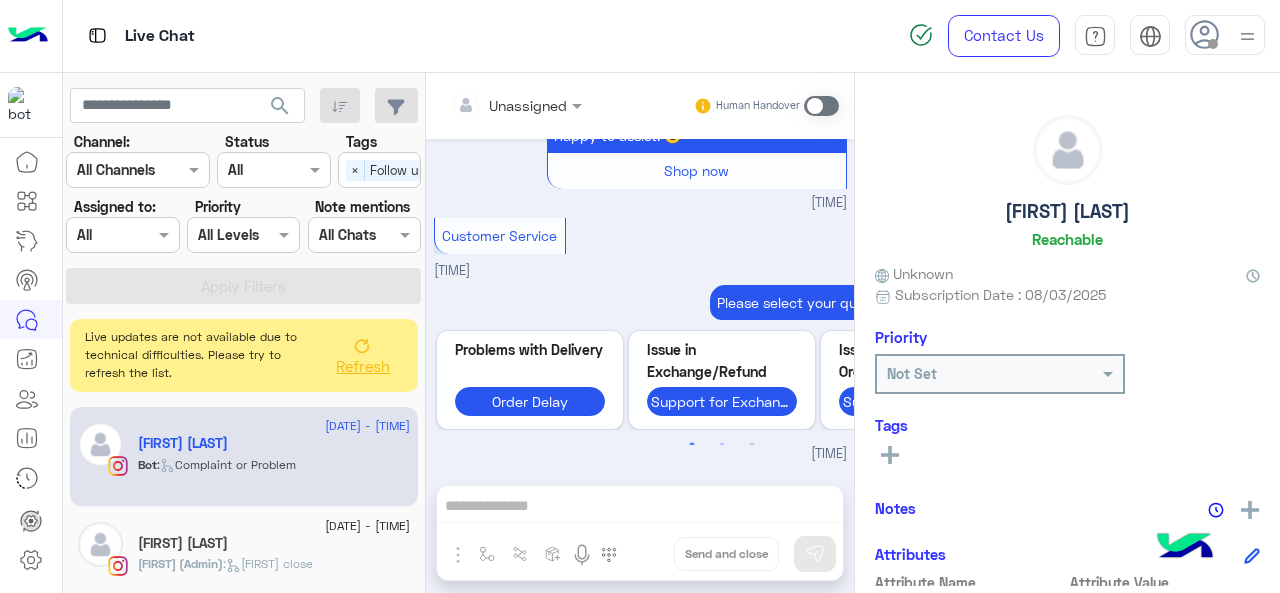 click 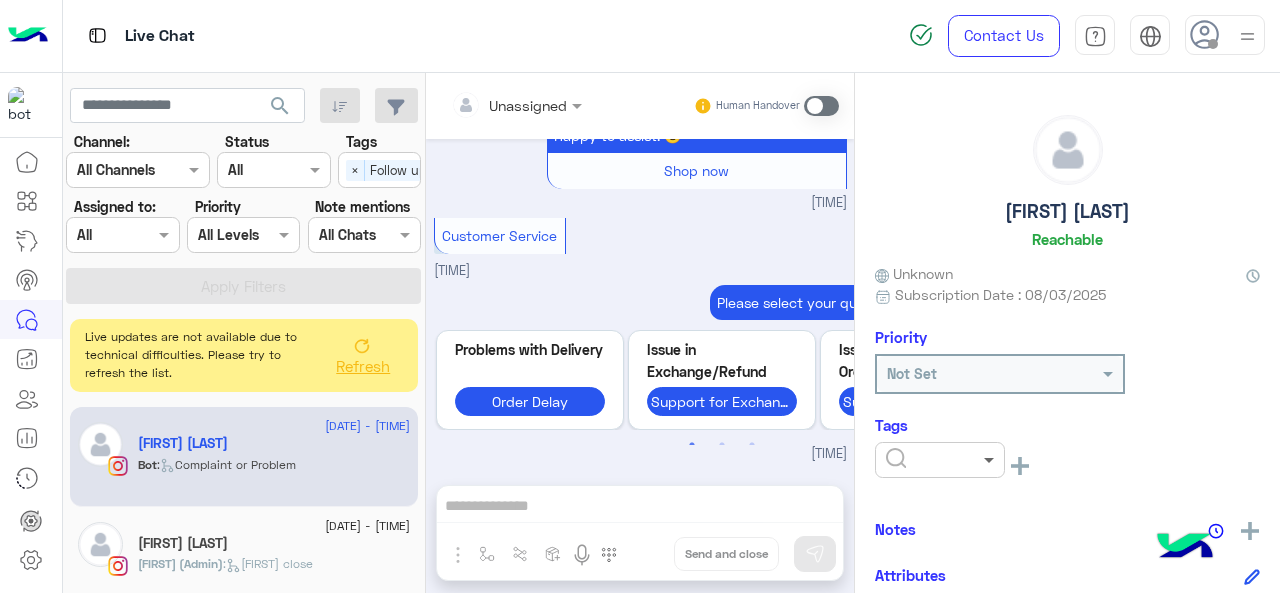 click 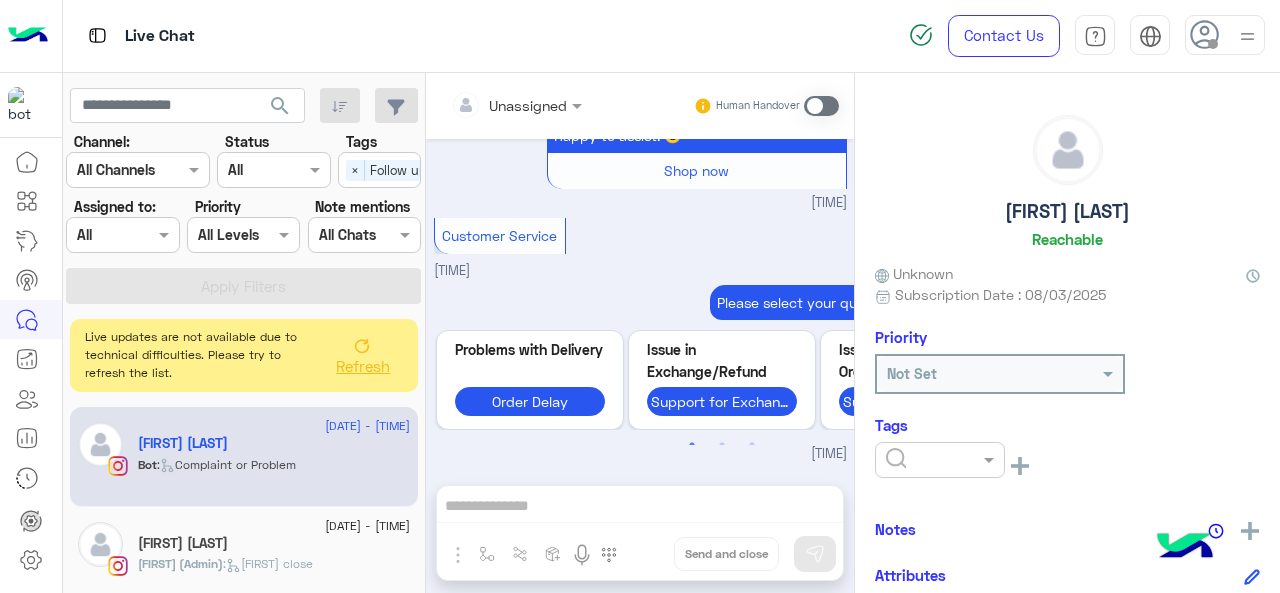 click on "Customer Service    02:00 PM" at bounding box center [640, 247] 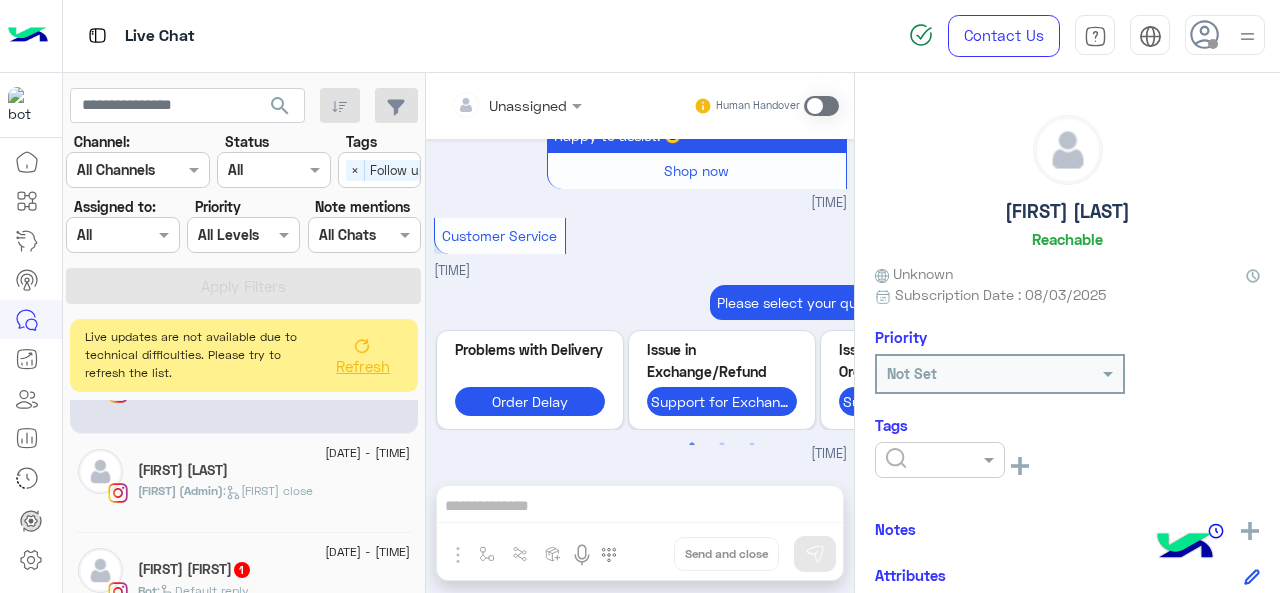 click on "[FIRST] [LAST]" 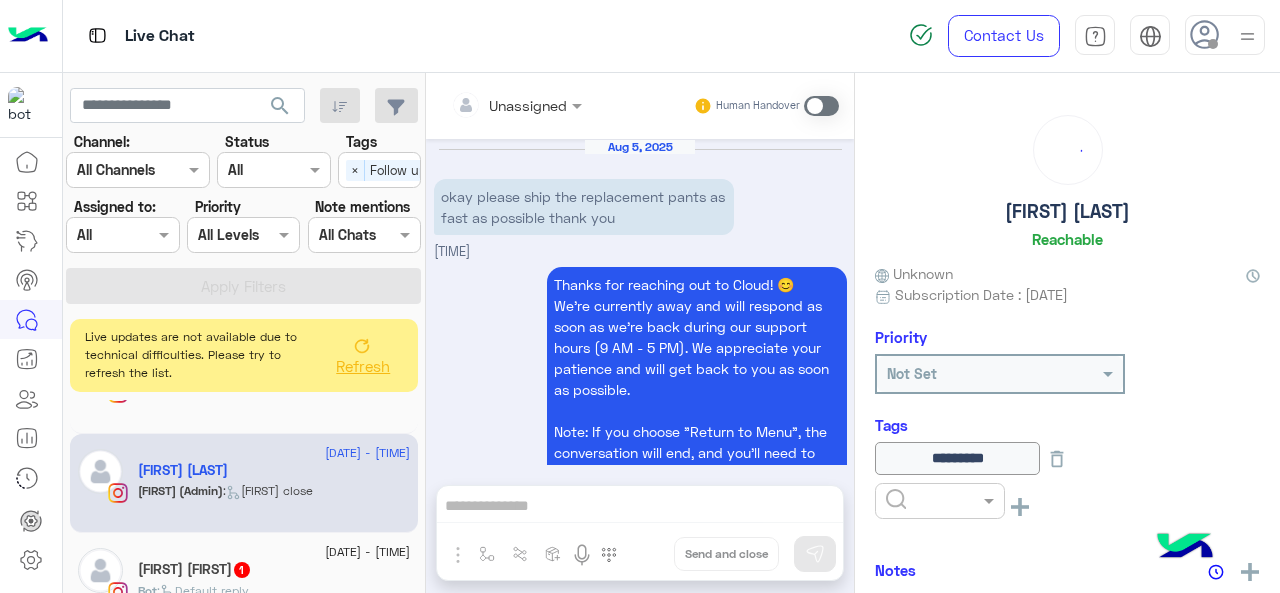 scroll, scrollTop: 758, scrollLeft: 0, axis: vertical 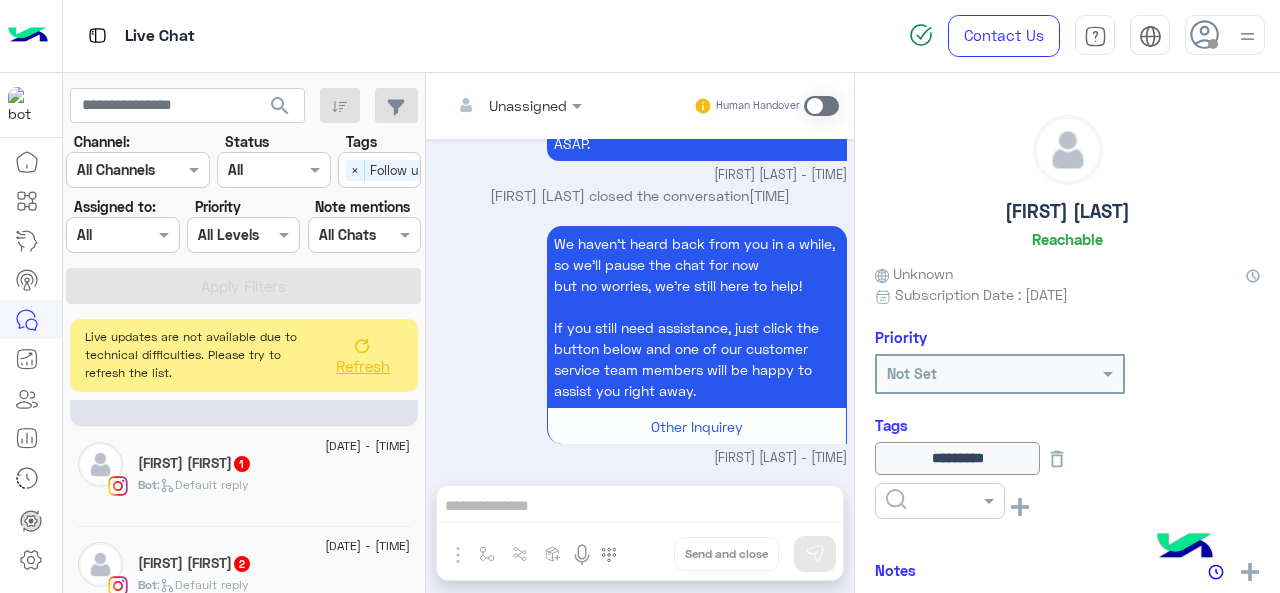 click on "Bot :   Default reply" 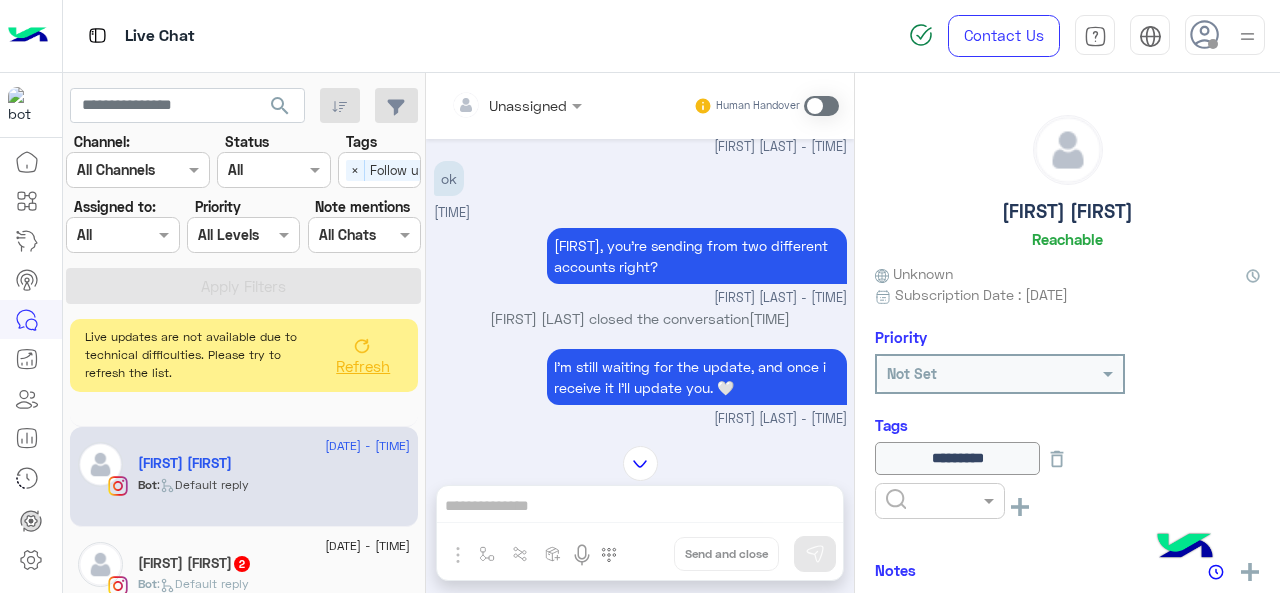 scroll, scrollTop: 433, scrollLeft: 0, axis: vertical 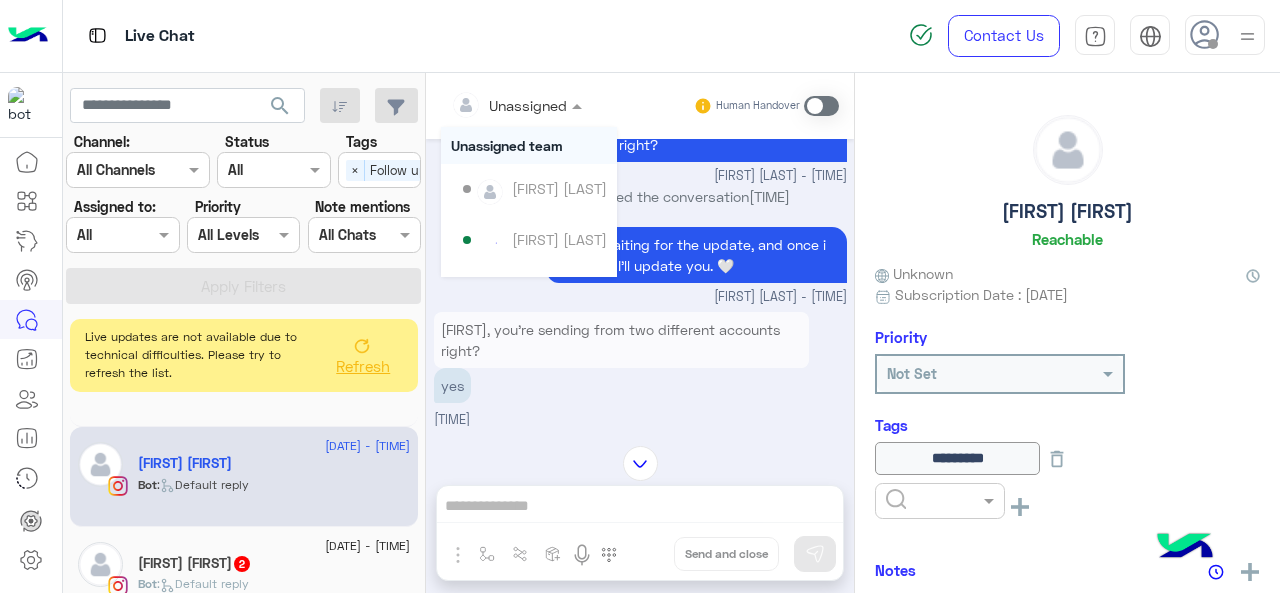 click at bounding box center (579, 105) 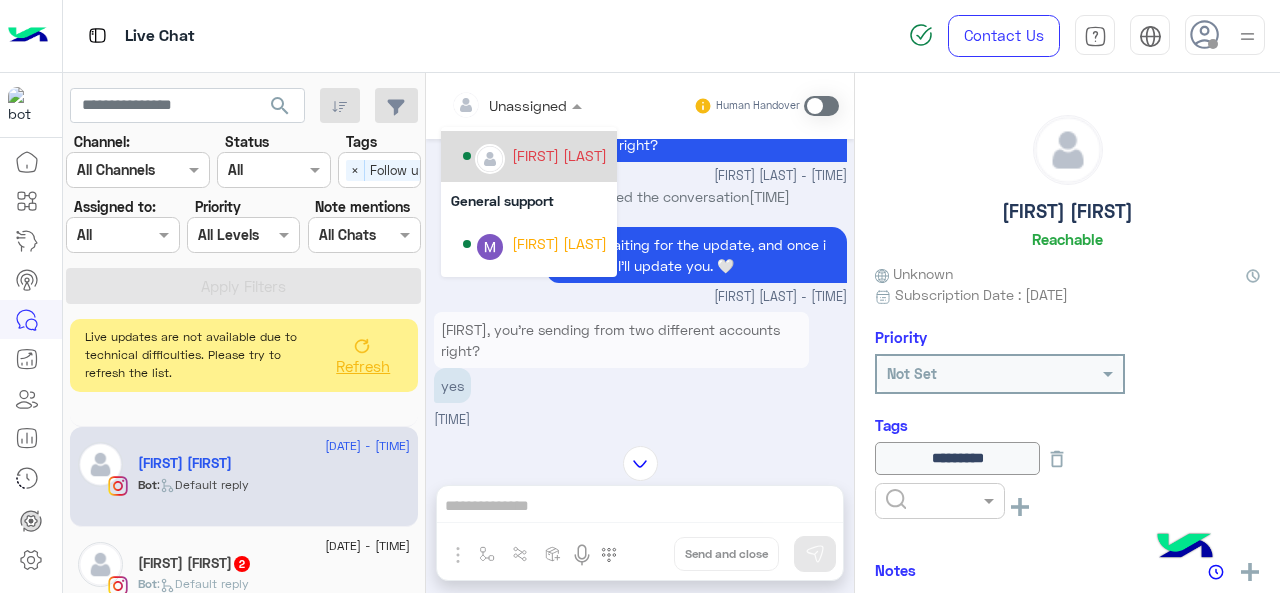 scroll, scrollTop: 325, scrollLeft: 0, axis: vertical 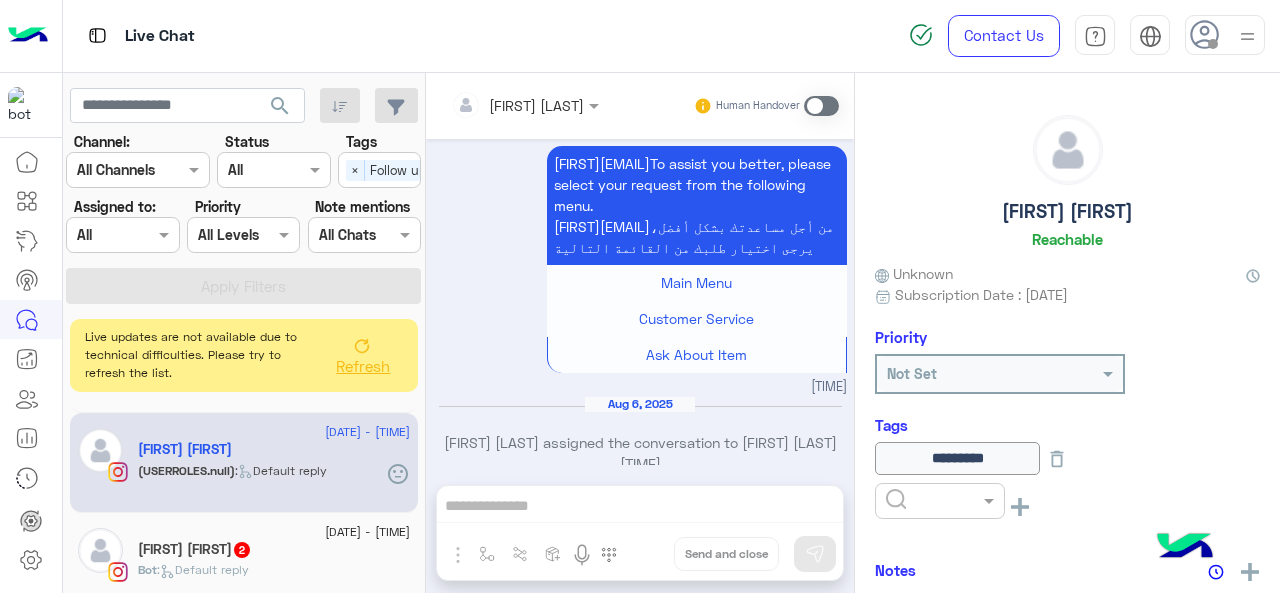 click on "Noura Tarek/ن  2" 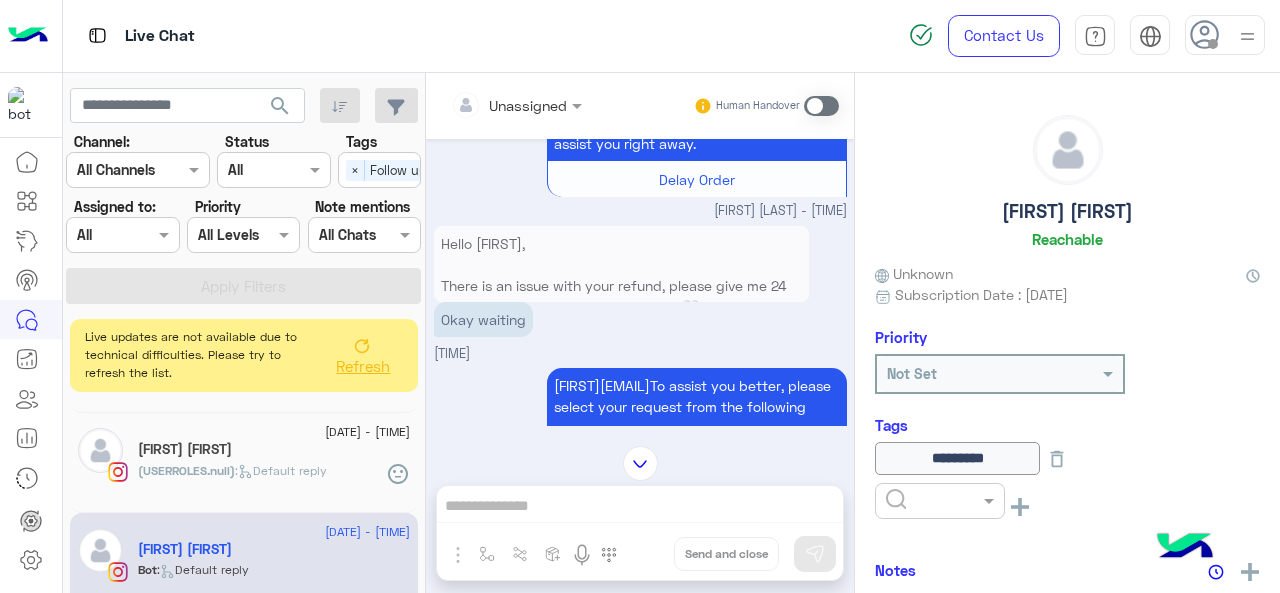 scroll, scrollTop: 527, scrollLeft: 0, axis: vertical 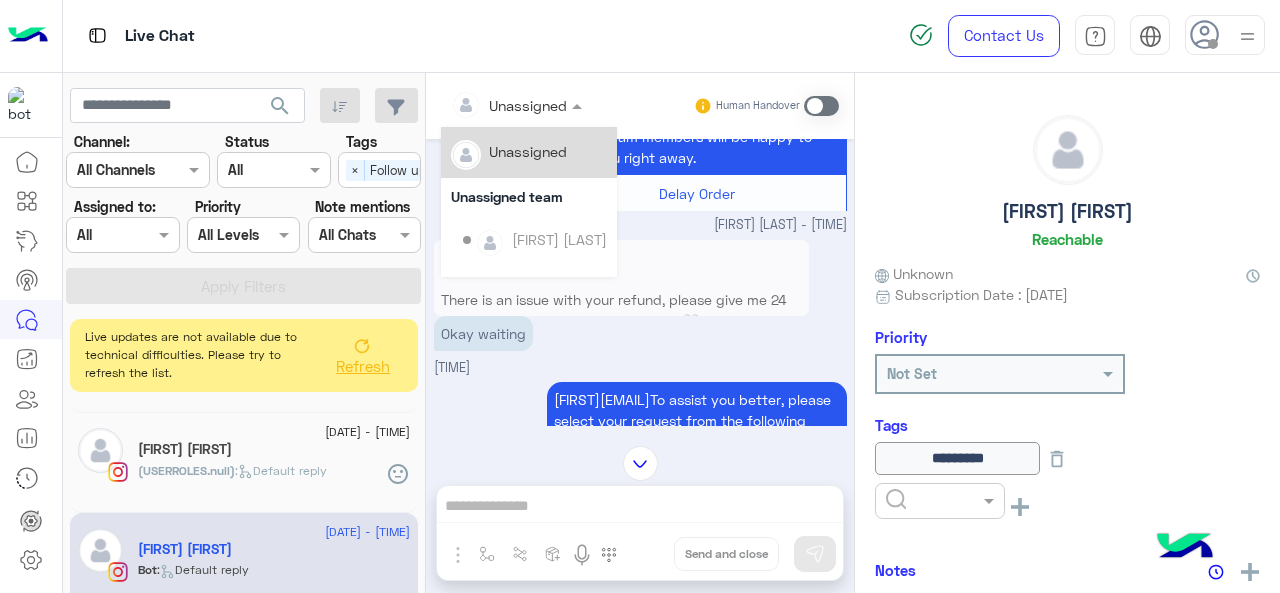 click at bounding box center (491, 105) 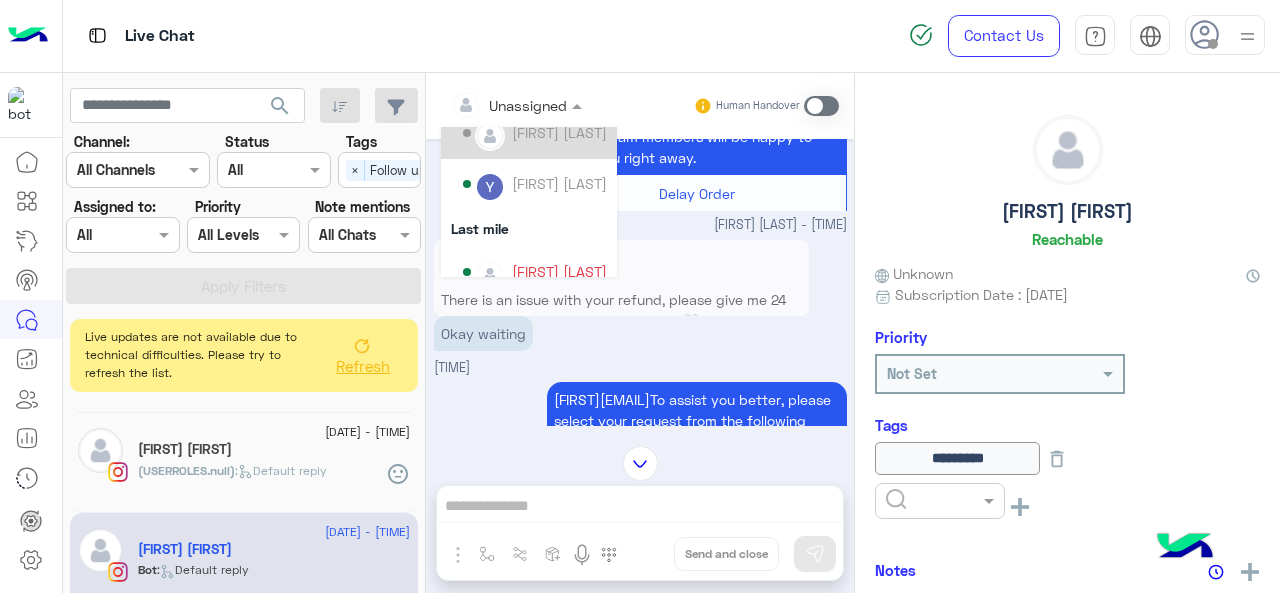 scroll, scrollTop: 234, scrollLeft: 0, axis: vertical 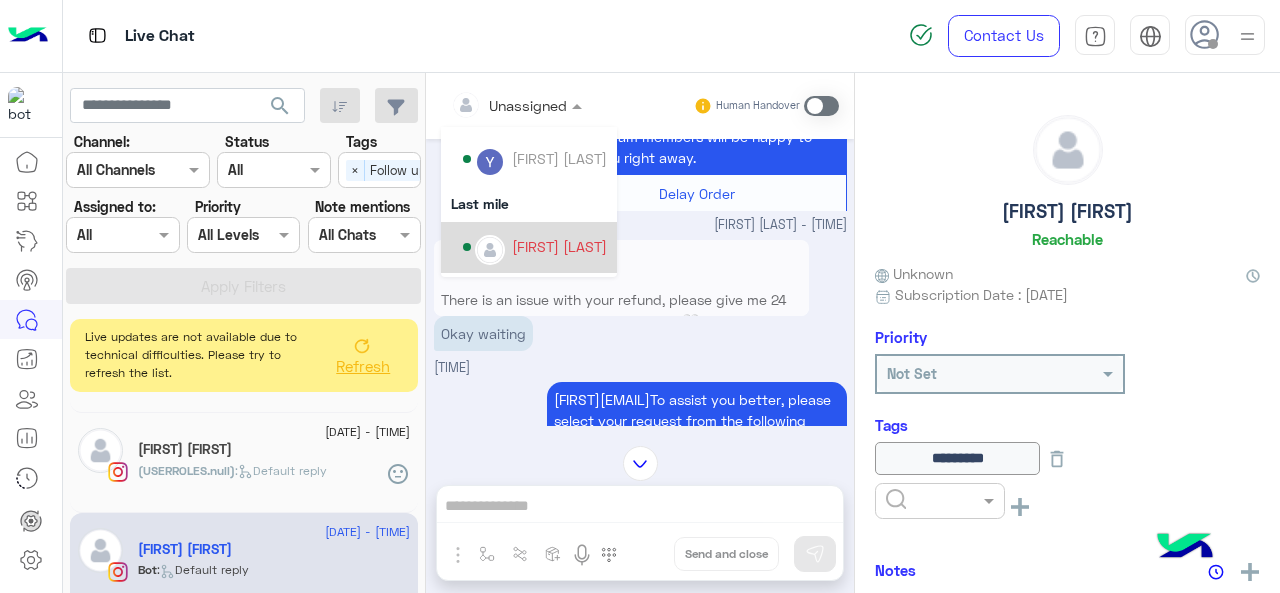 click on "[FIRST] [LAST]" at bounding box center [559, 246] 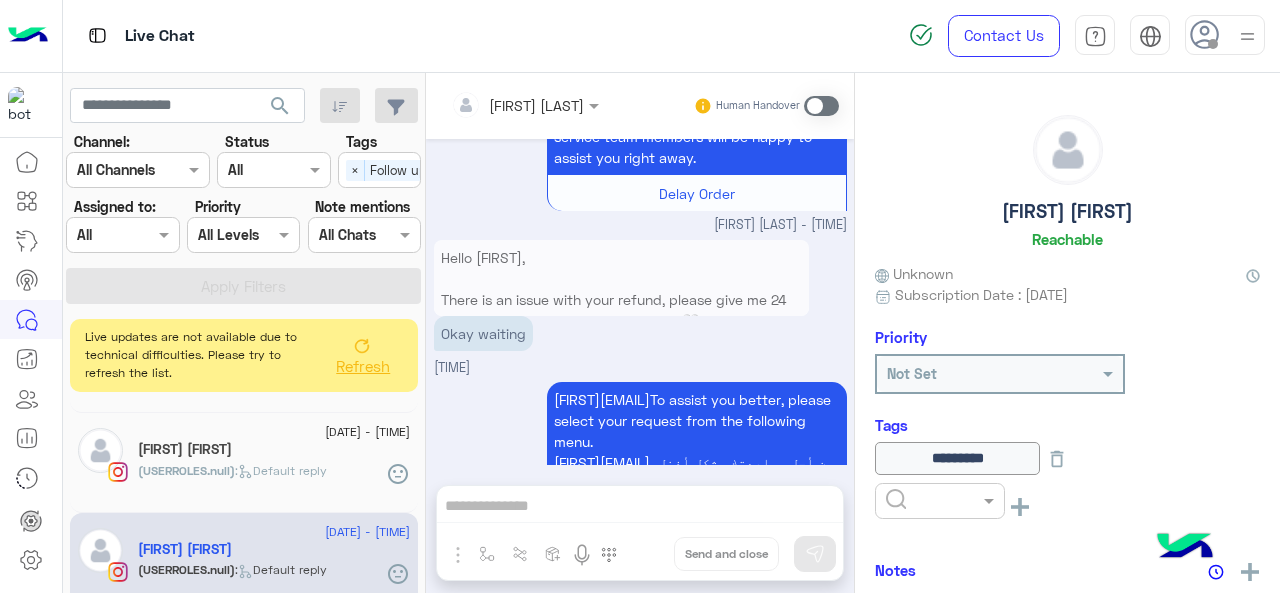 scroll, scrollTop: 1066, scrollLeft: 0, axis: vertical 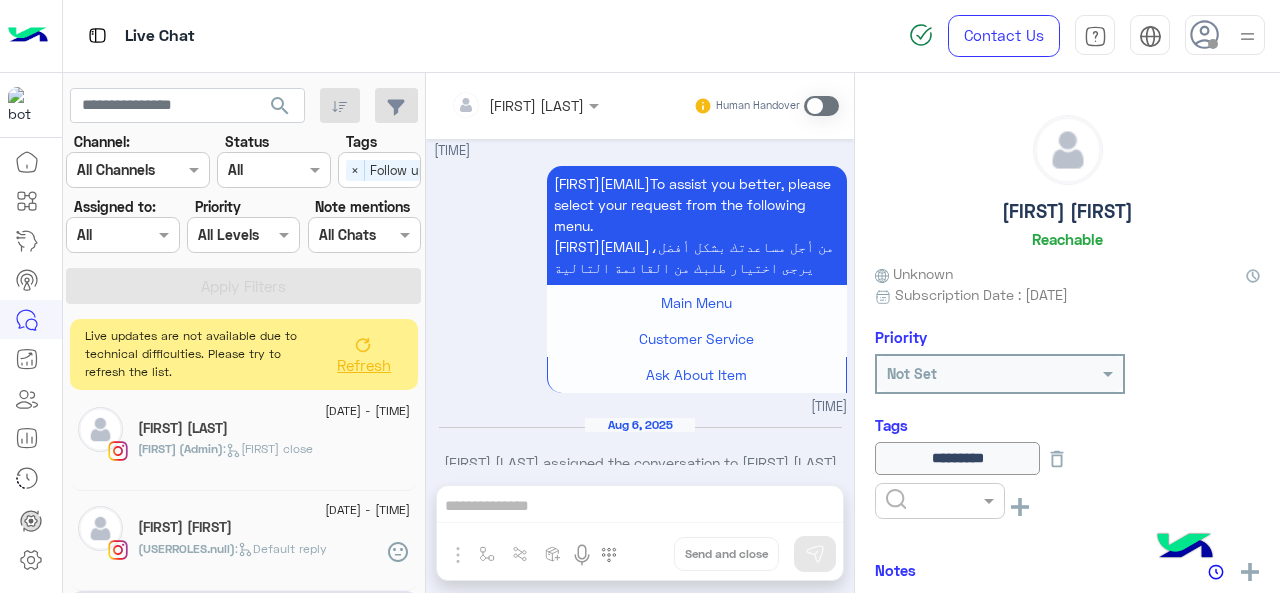 click on "Refresh" 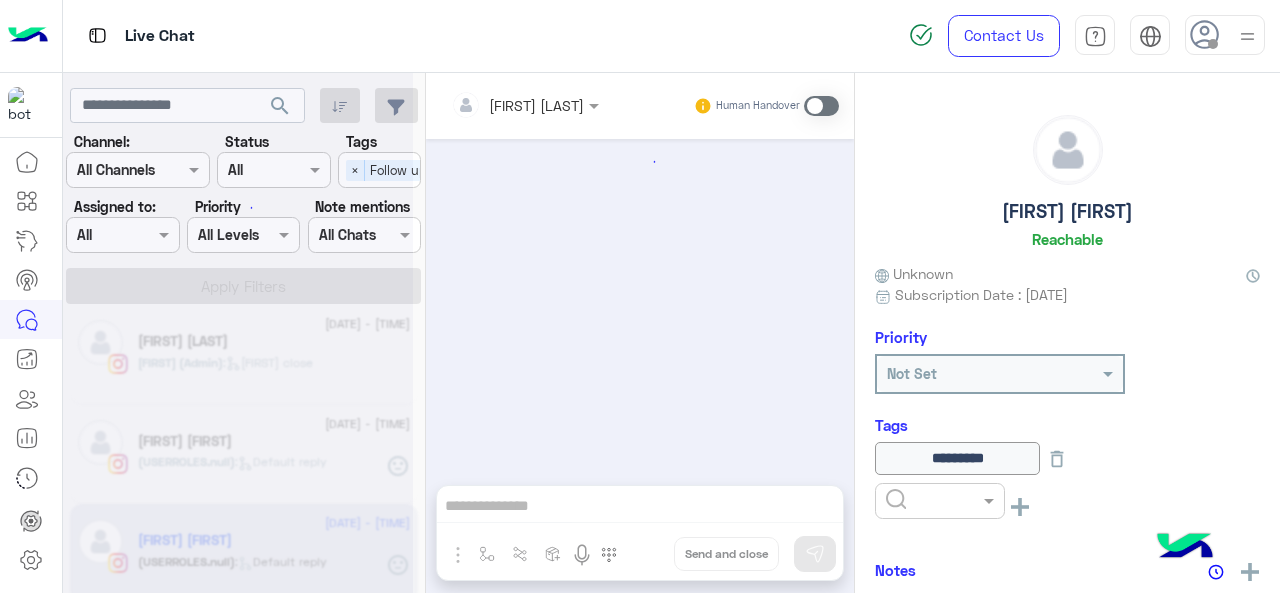 scroll, scrollTop: 1030, scrollLeft: 0, axis: vertical 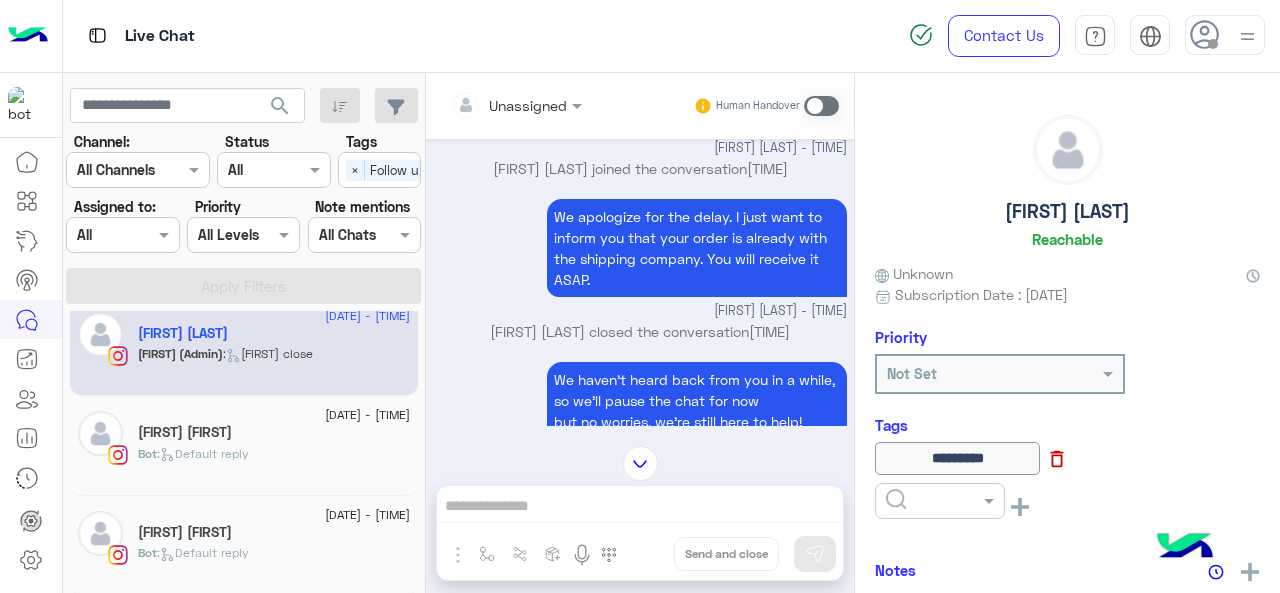 click 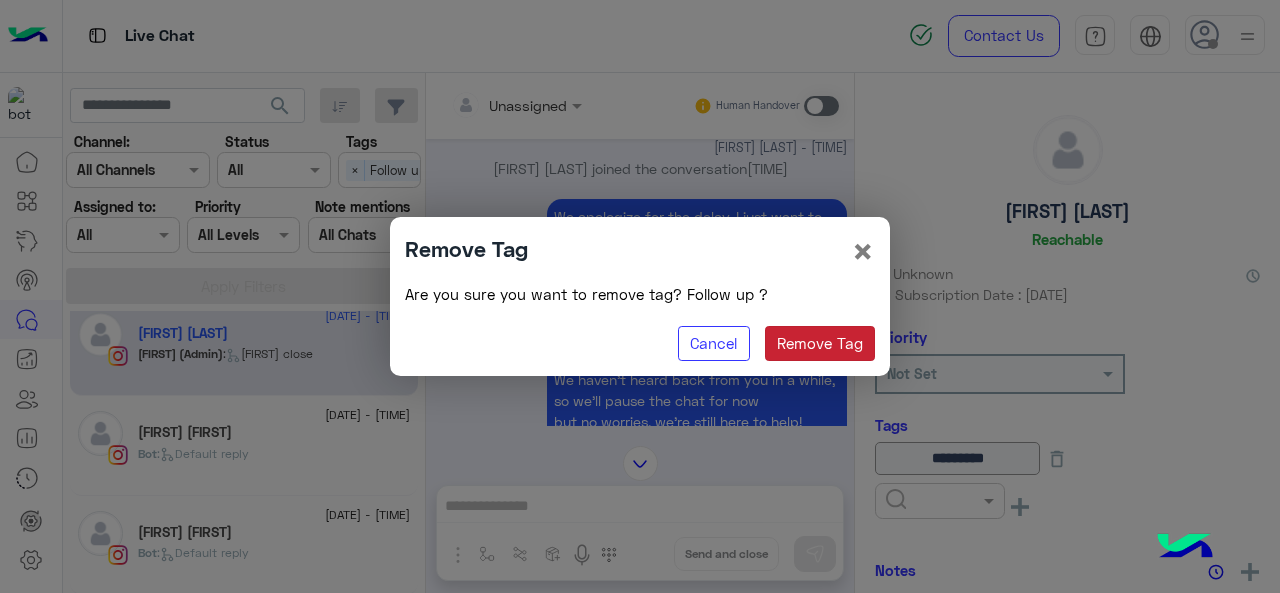 click on "Remove Tag" 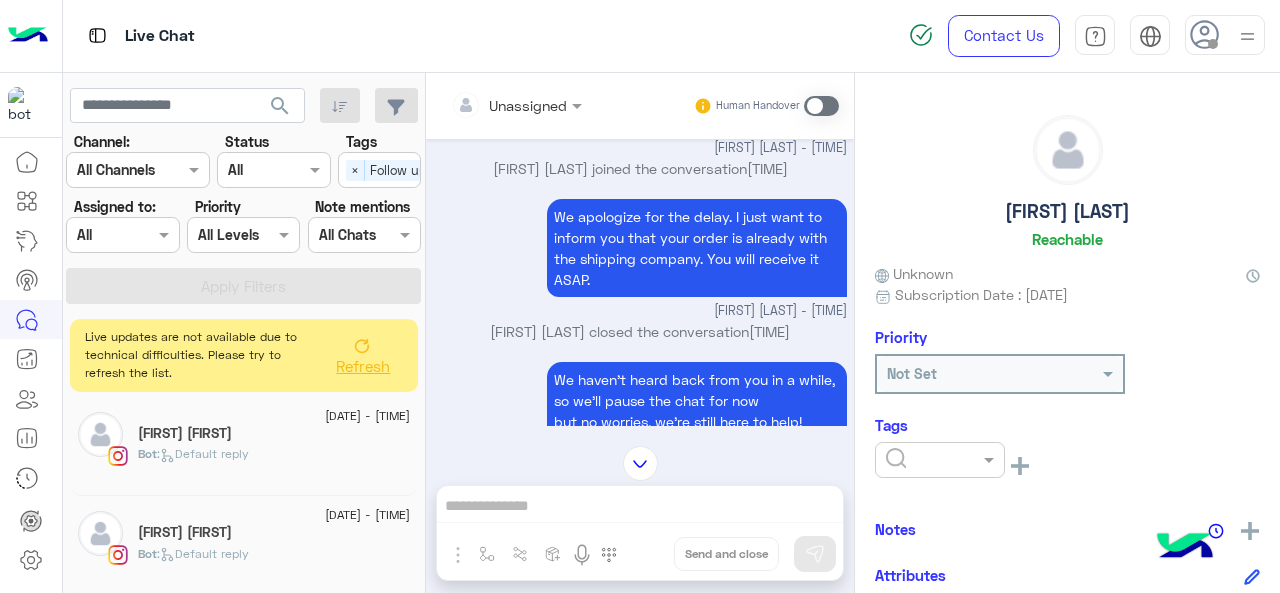 scroll, scrollTop: 0, scrollLeft: 0, axis: both 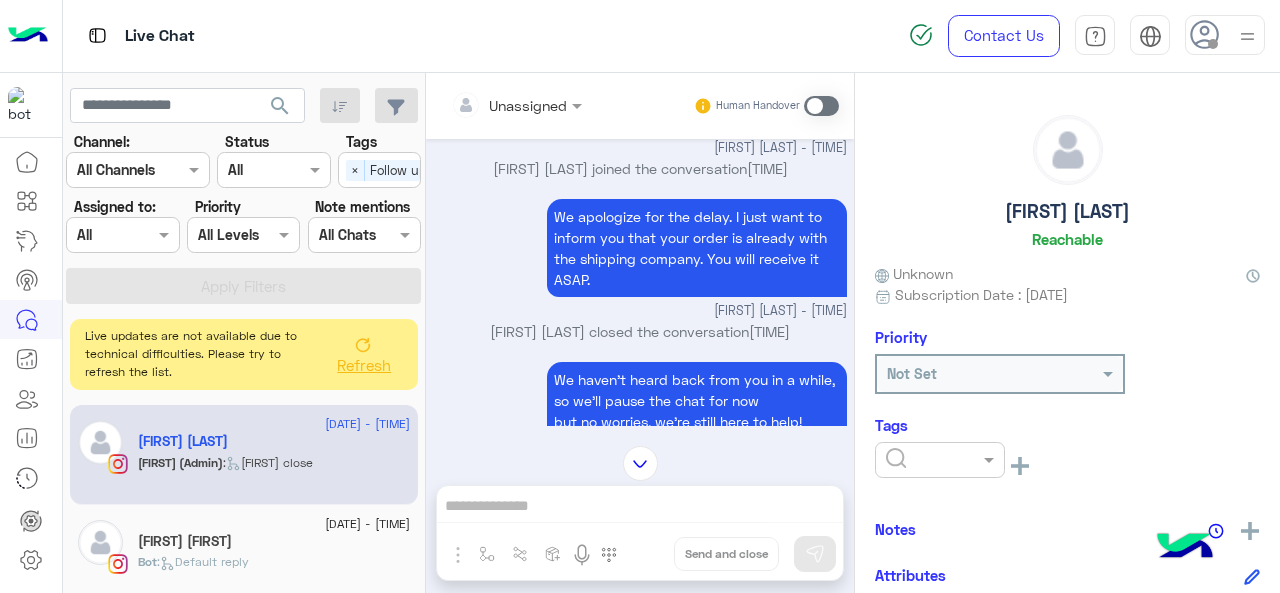 click 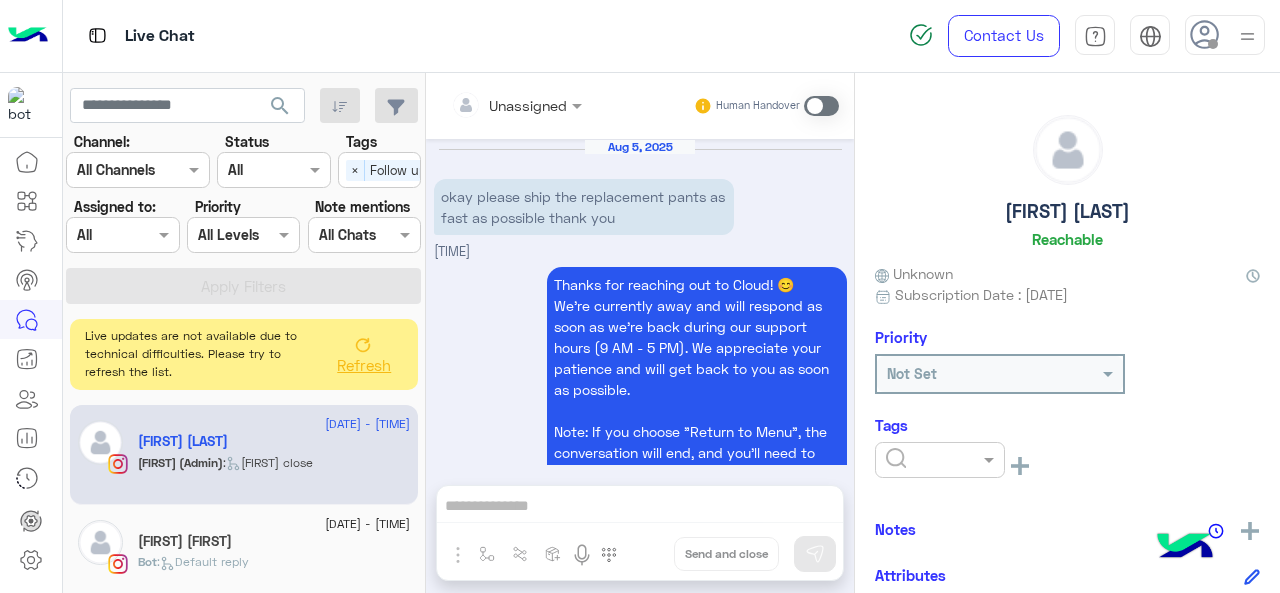 scroll, scrollTop: 758, scrollLeft: 0, axis: vertical 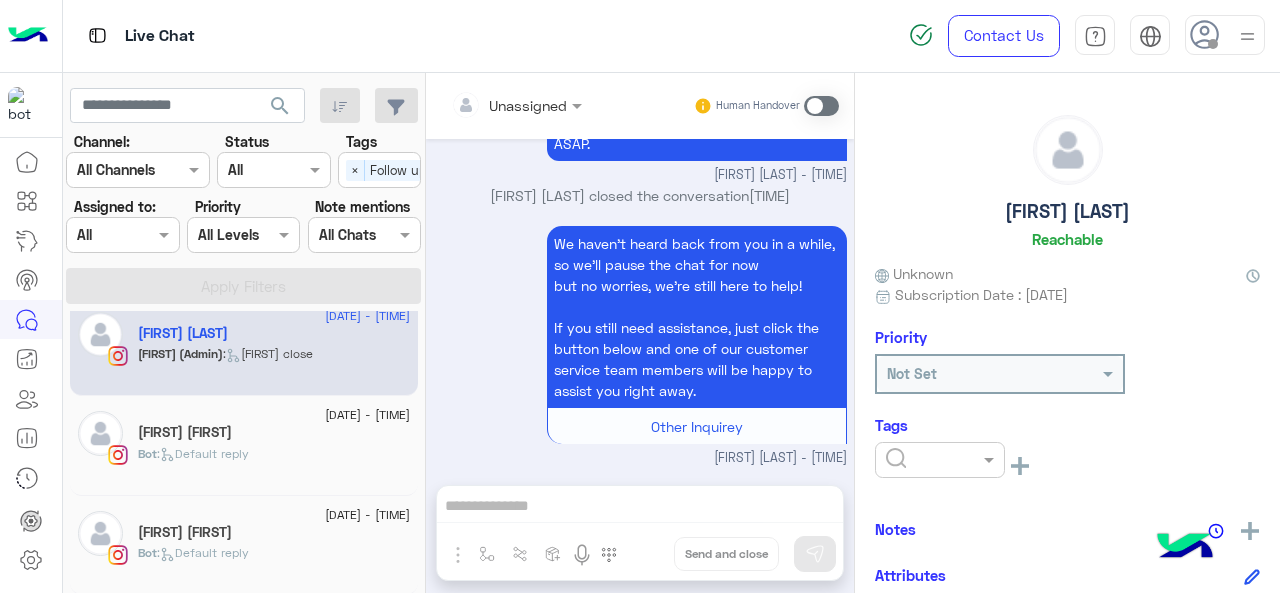 click on "Bot :   Default reply" 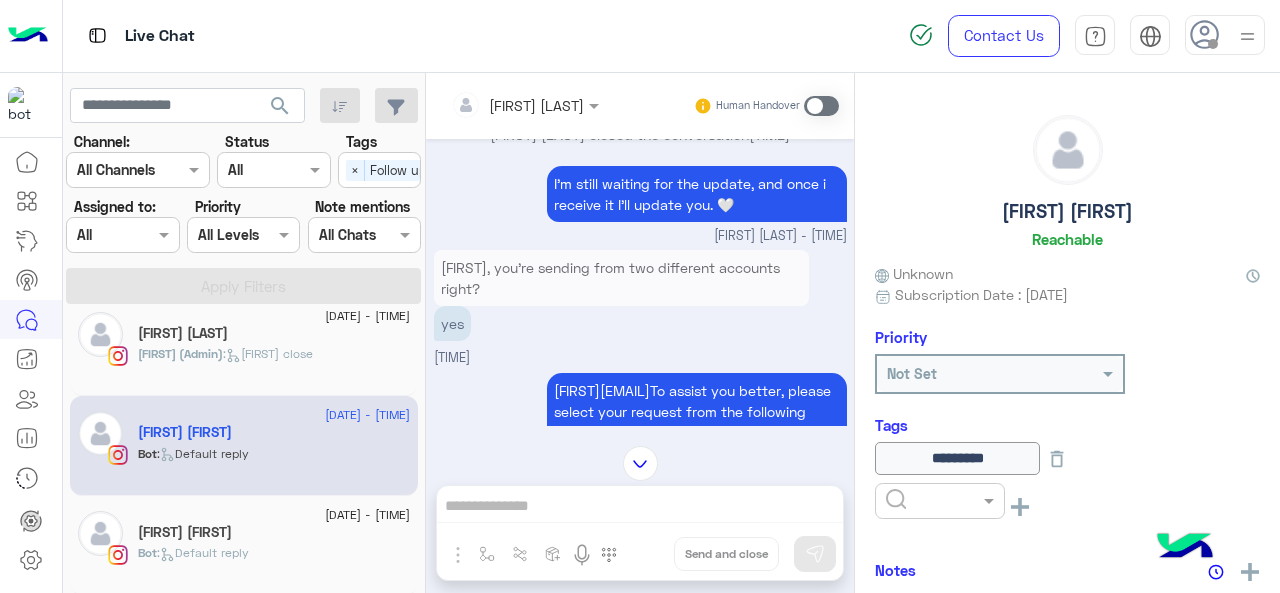 scroll, scrollTop: 456, scrollLeft: 0, axis: vertical 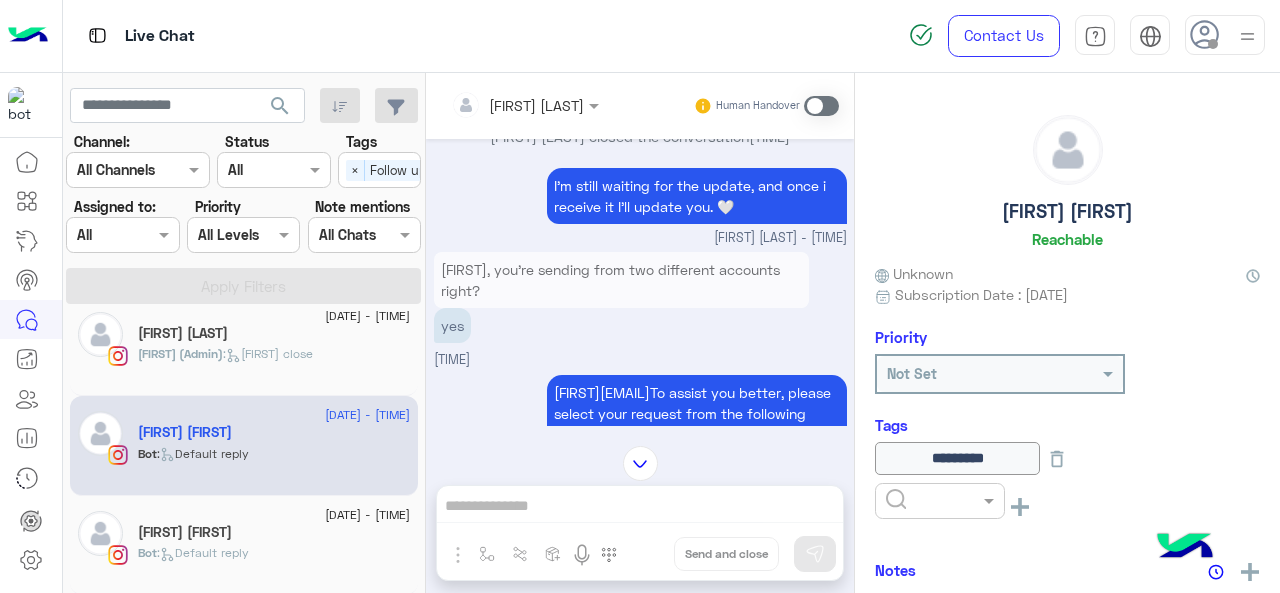 click on "[FIRST] [LAST]/ن" 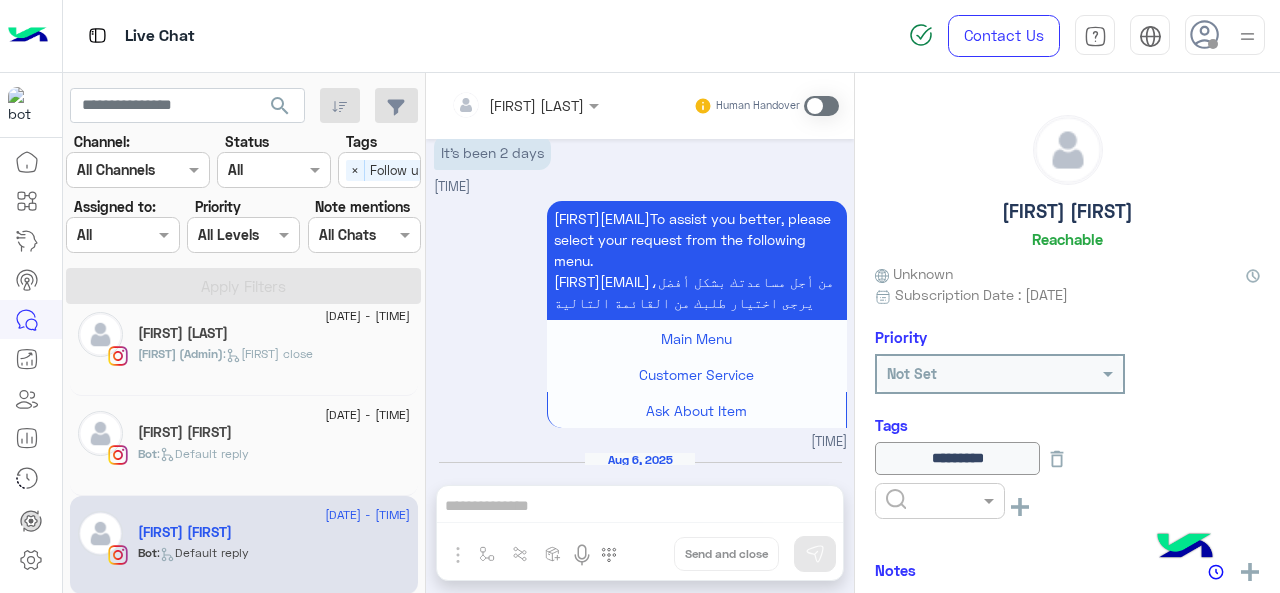 scroll, scrollTop: 1030, scrollLeft: 0, axis: vertical 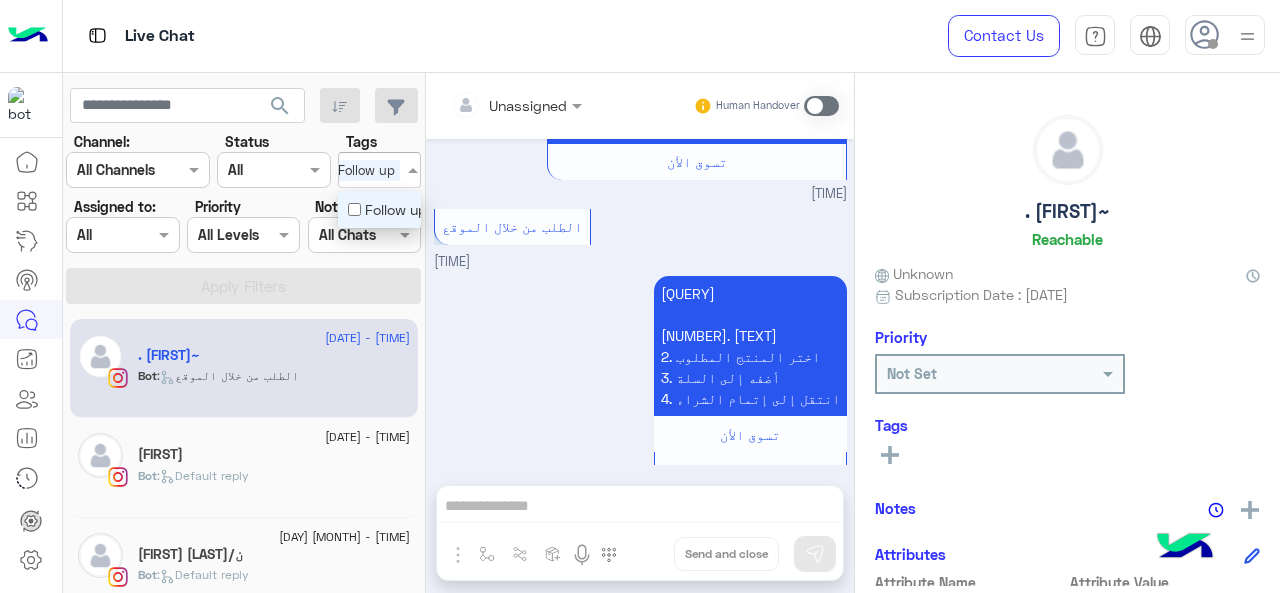 click on "Follow up" at bounding box center [366, 170] 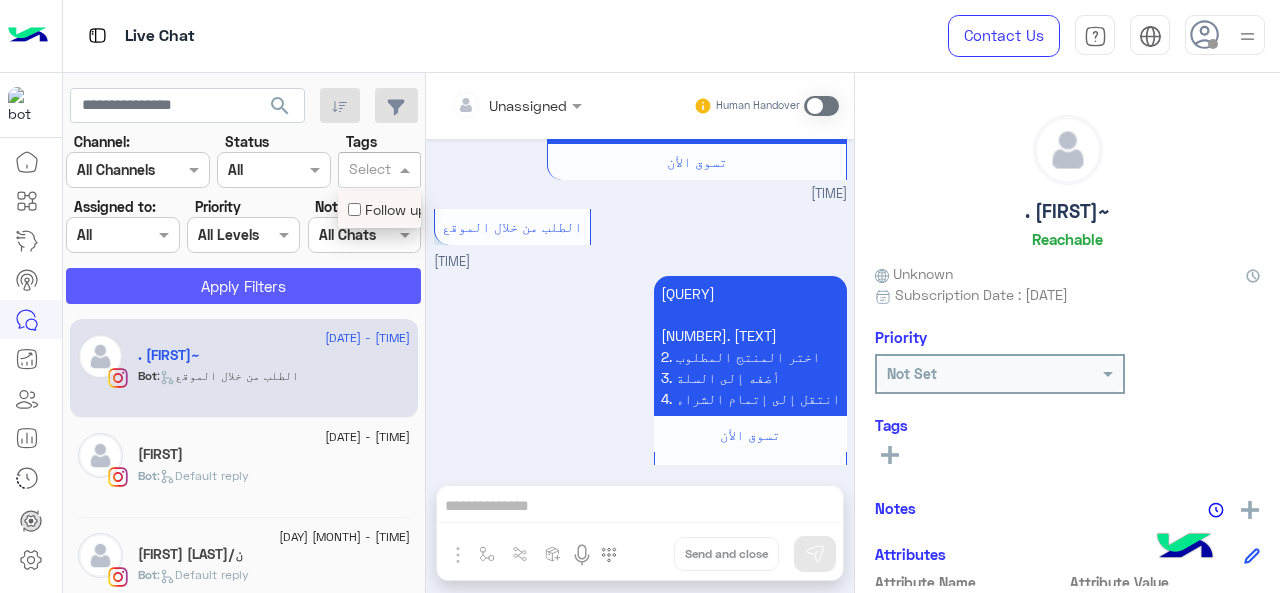 click on "Apply Filters" 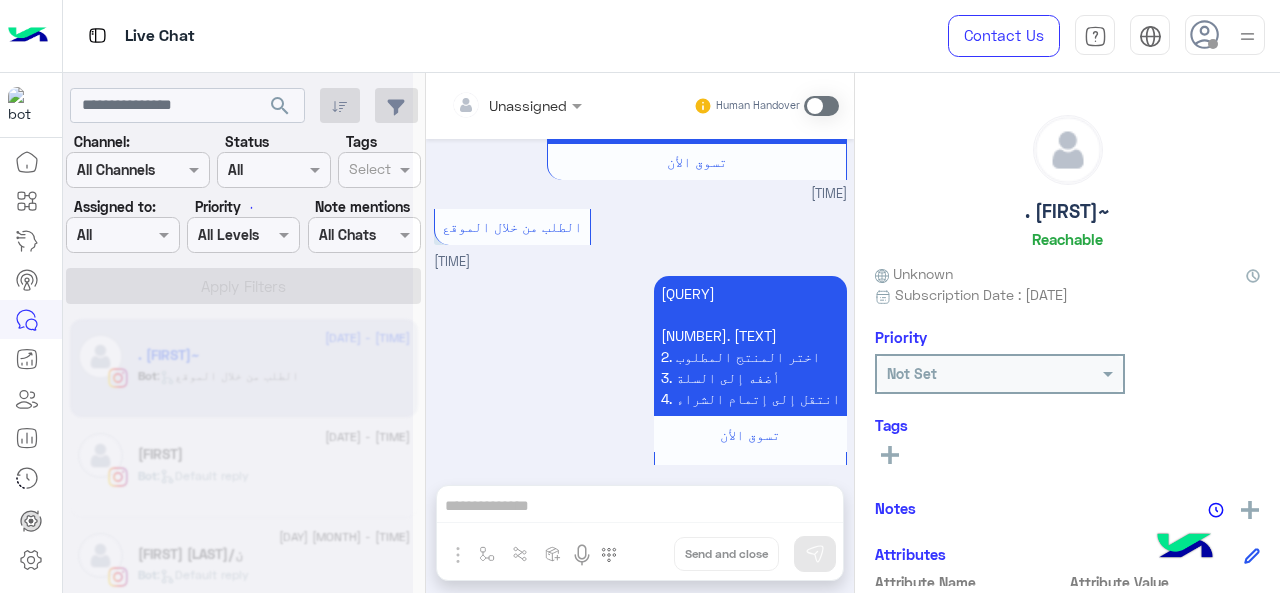 scroll, scrollTop: 0, scrollLeft: 0, axis: both 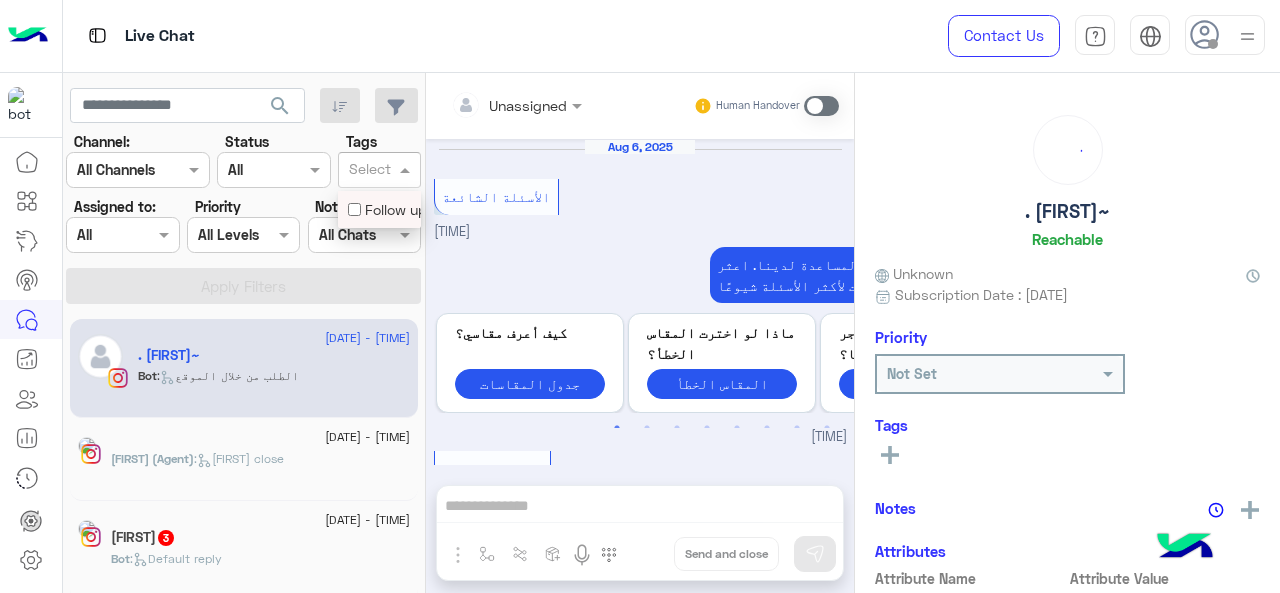 click at bounding box center (370, 171) 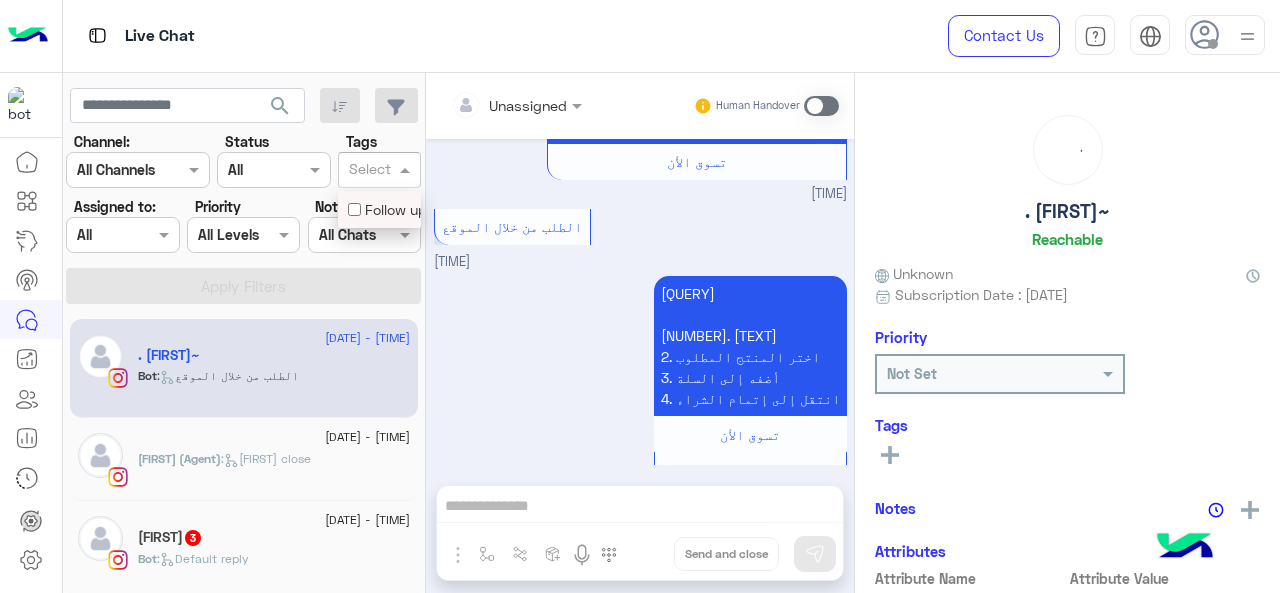 click on "Follow up" at bounding box center [379, 209] 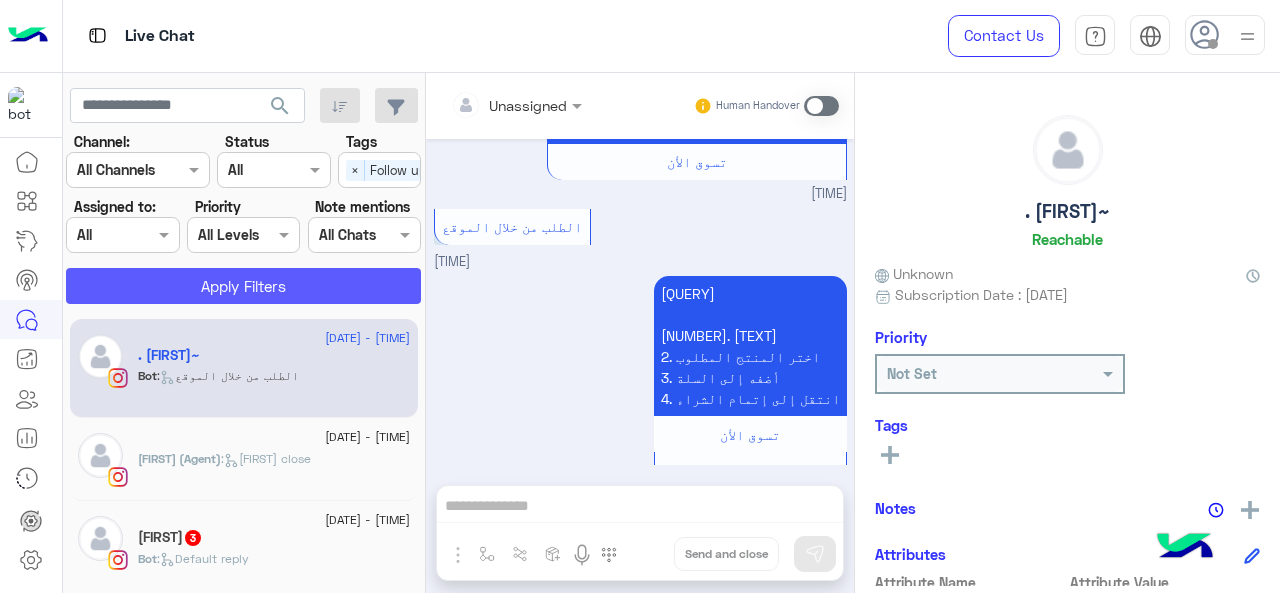 click on "Apply Filters" 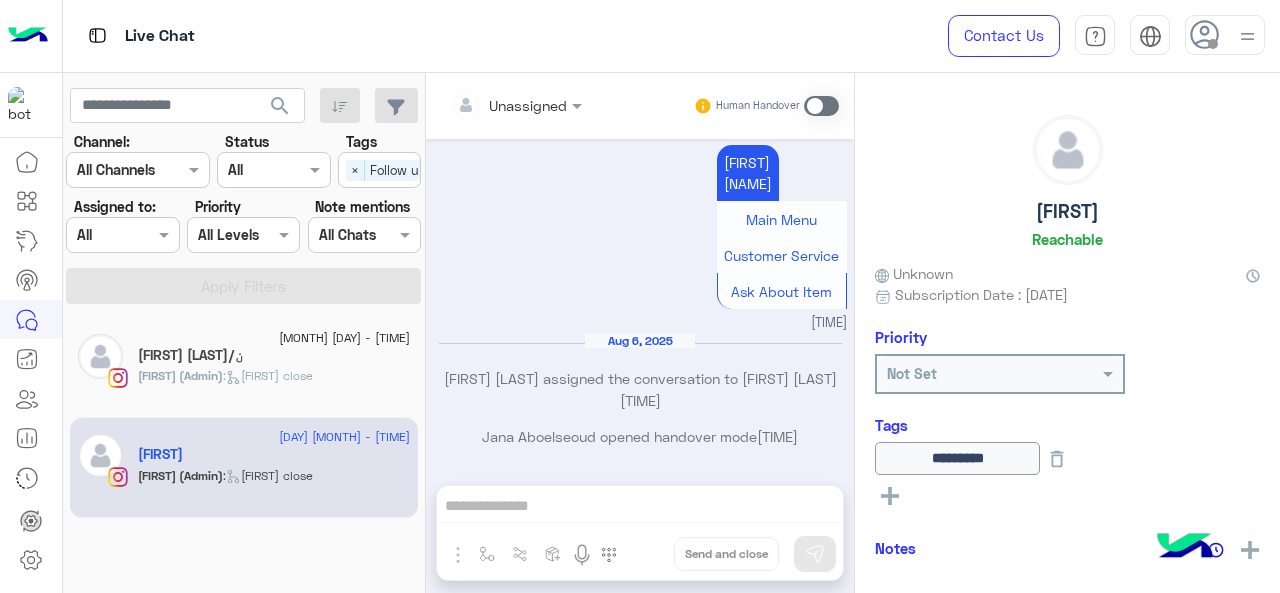 scroll, scrollTop: 1338, scrollLeft: 0, axis: vertical 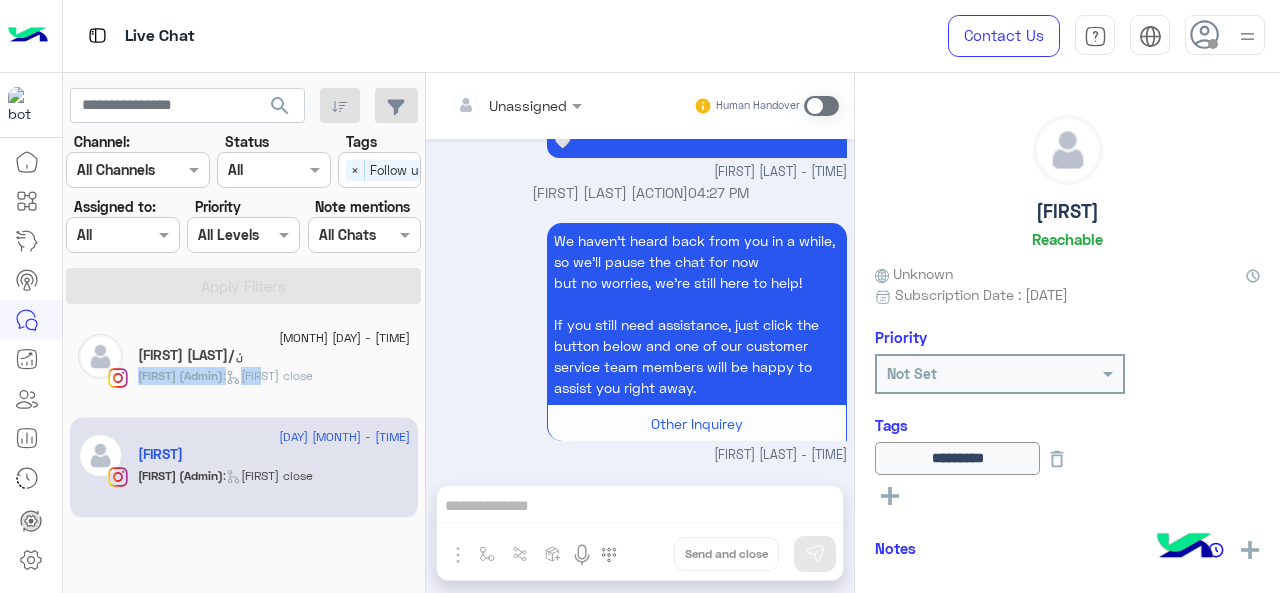 click on "[DATE] - [TIME] [FIRST] [LAST]/ن [FIRST] (Admin)  :   [FIRST] close" 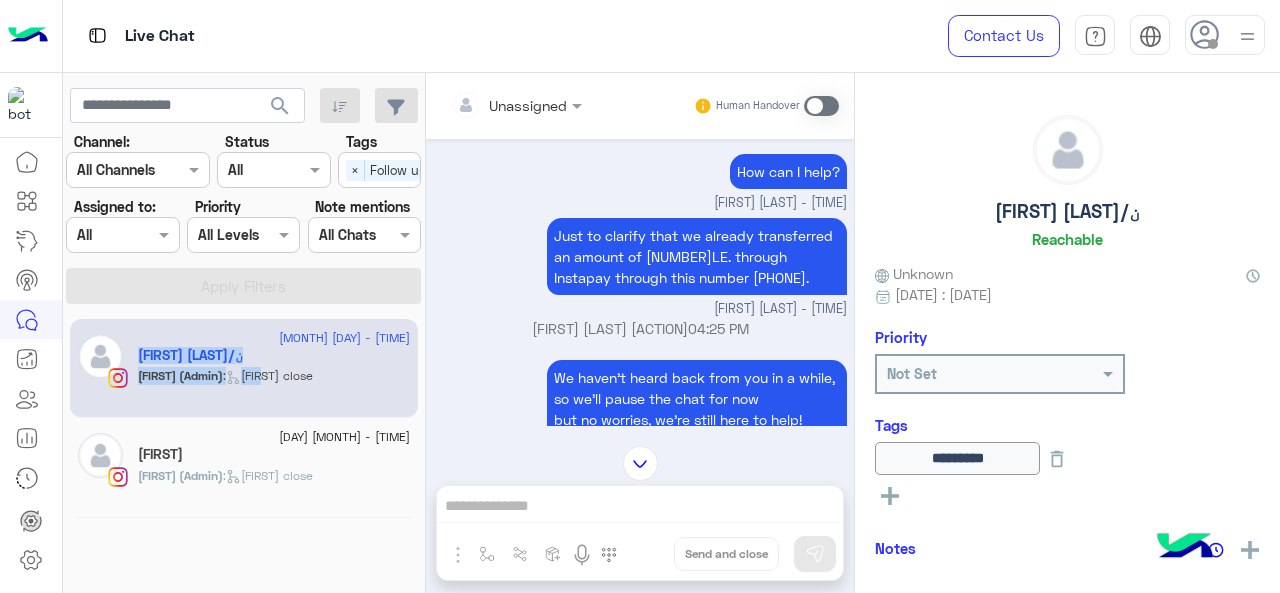 scroll, scrollTop: 535, scrollLeft: 0, axis: vertical 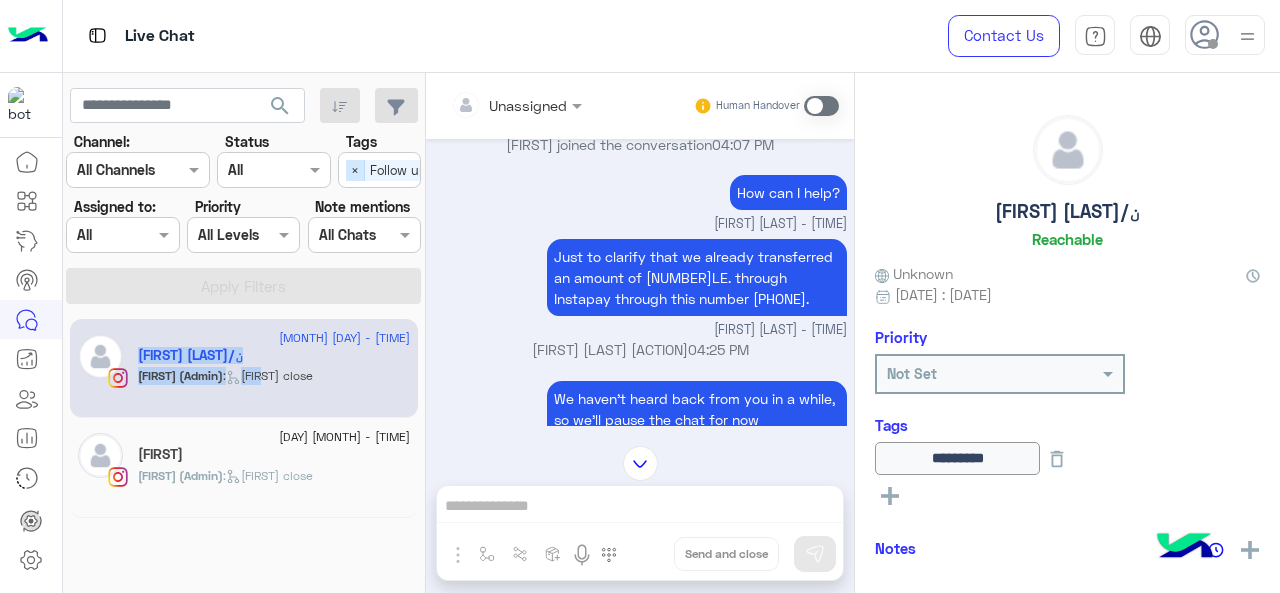 click on "×" at bounding box center [355, 170] 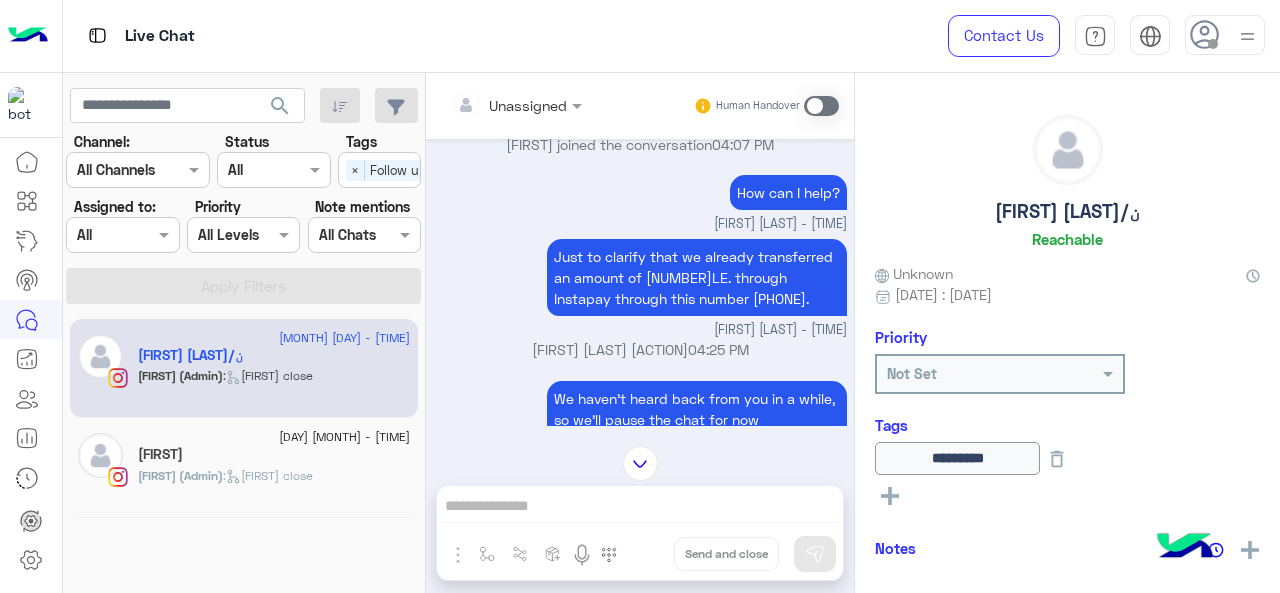 scroll, scrollTop: 0, scrollLeft: 0, axis: both 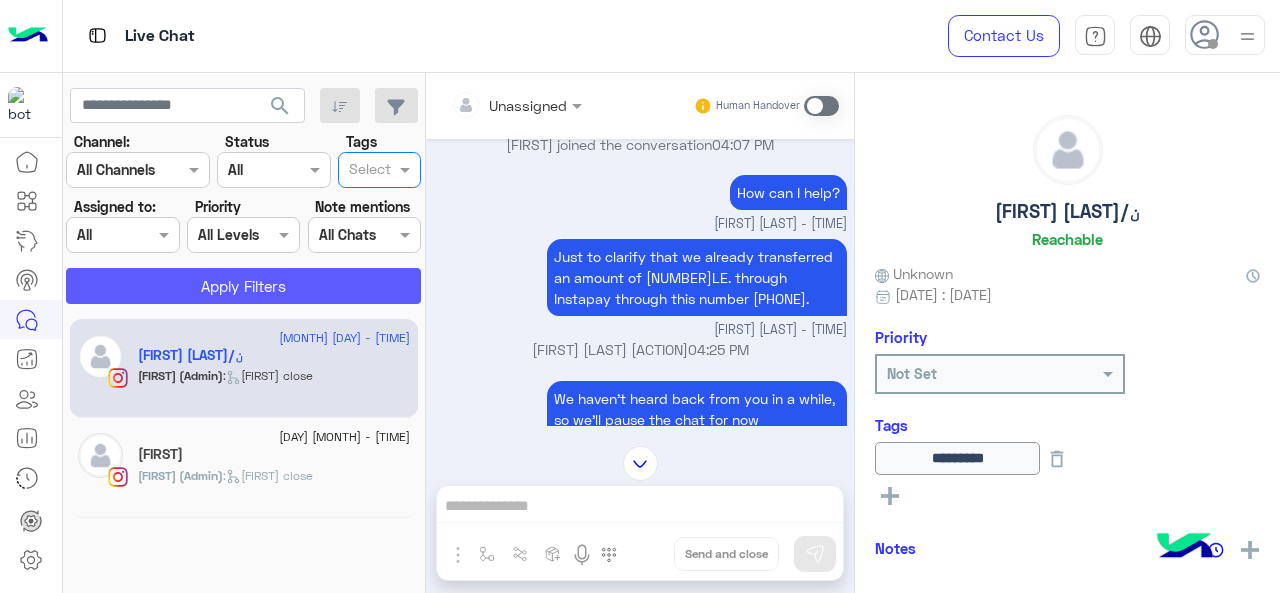 click on "Apply Filters" 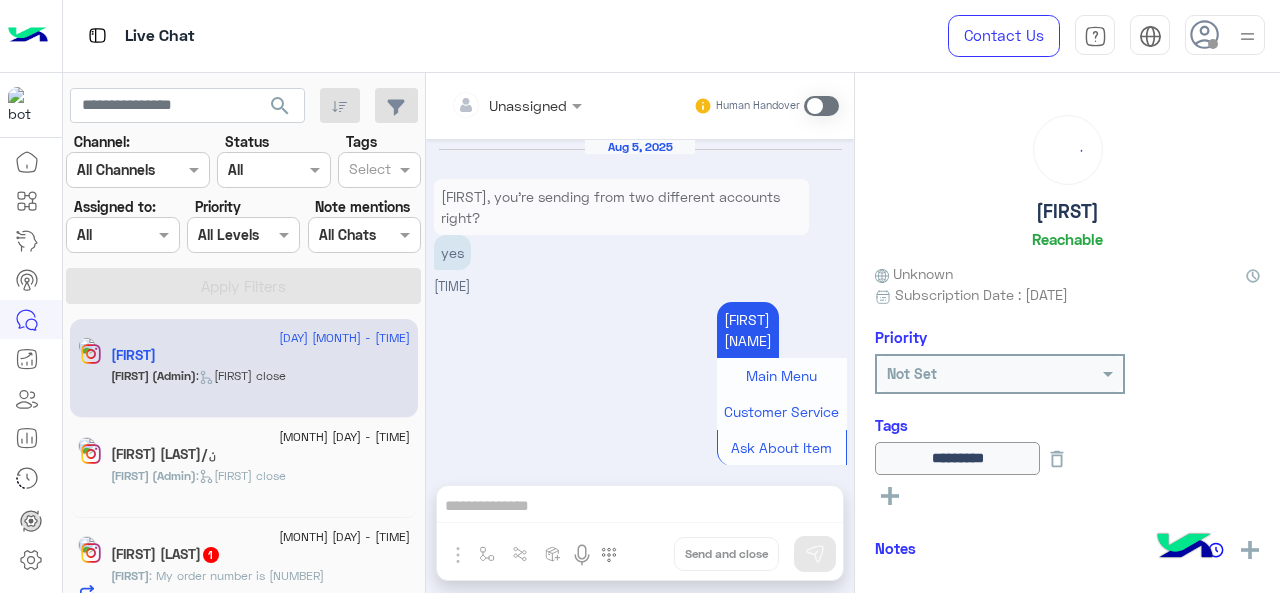 scroll, scrollTop: 809, scrollLeft: 0, axis: vertical 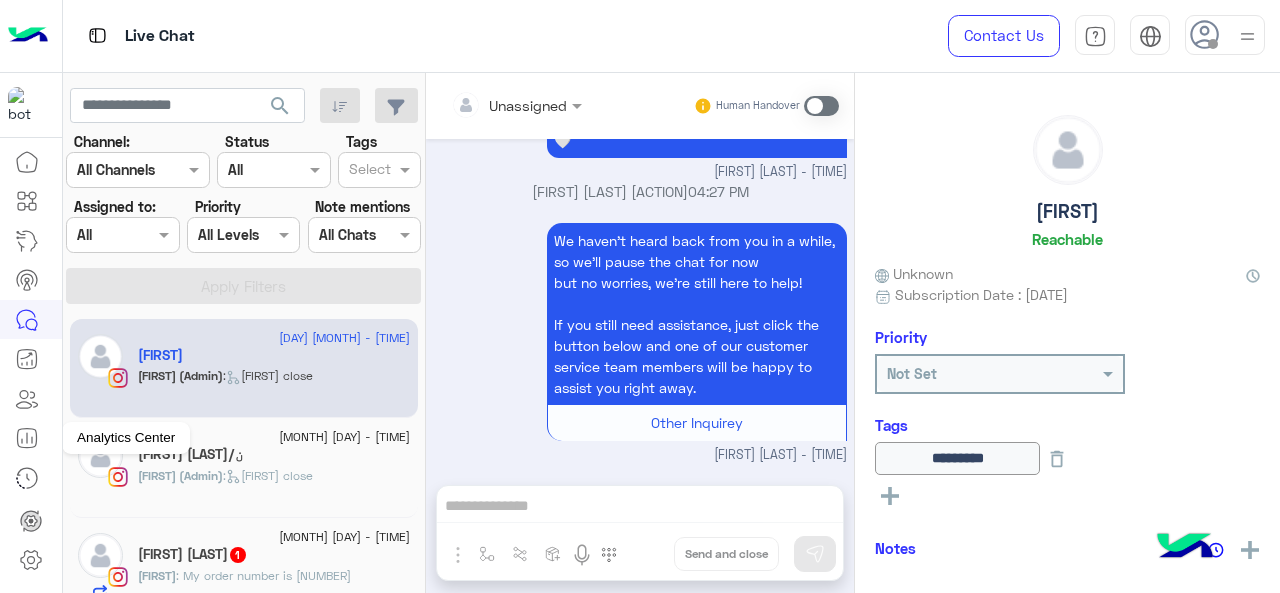 click 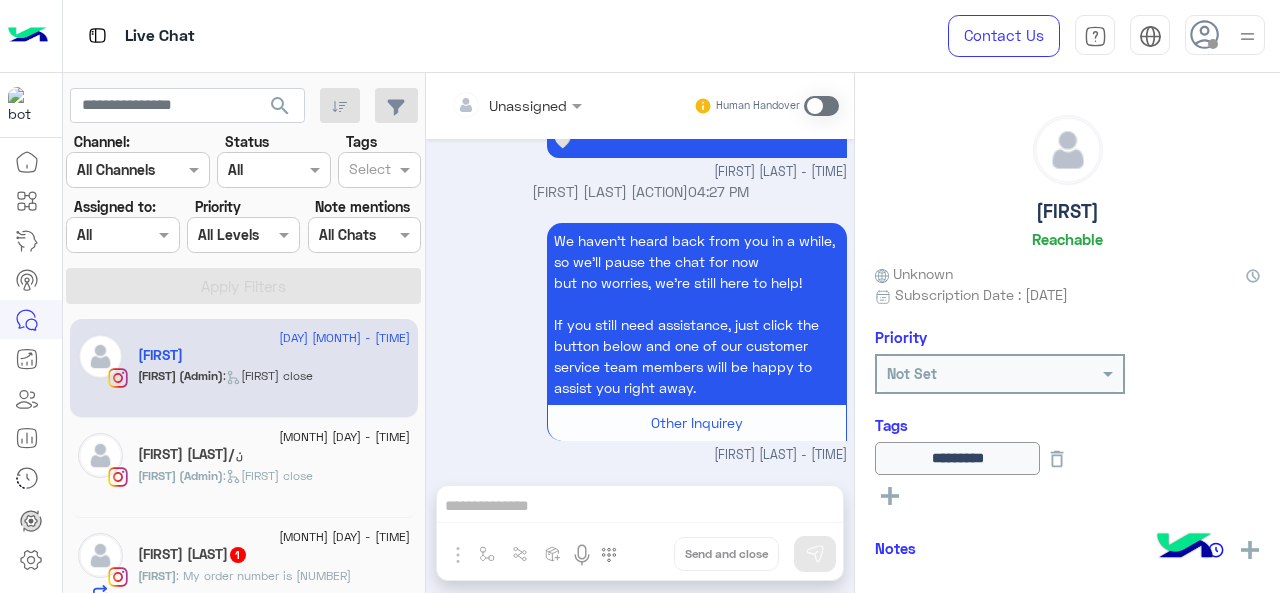 click 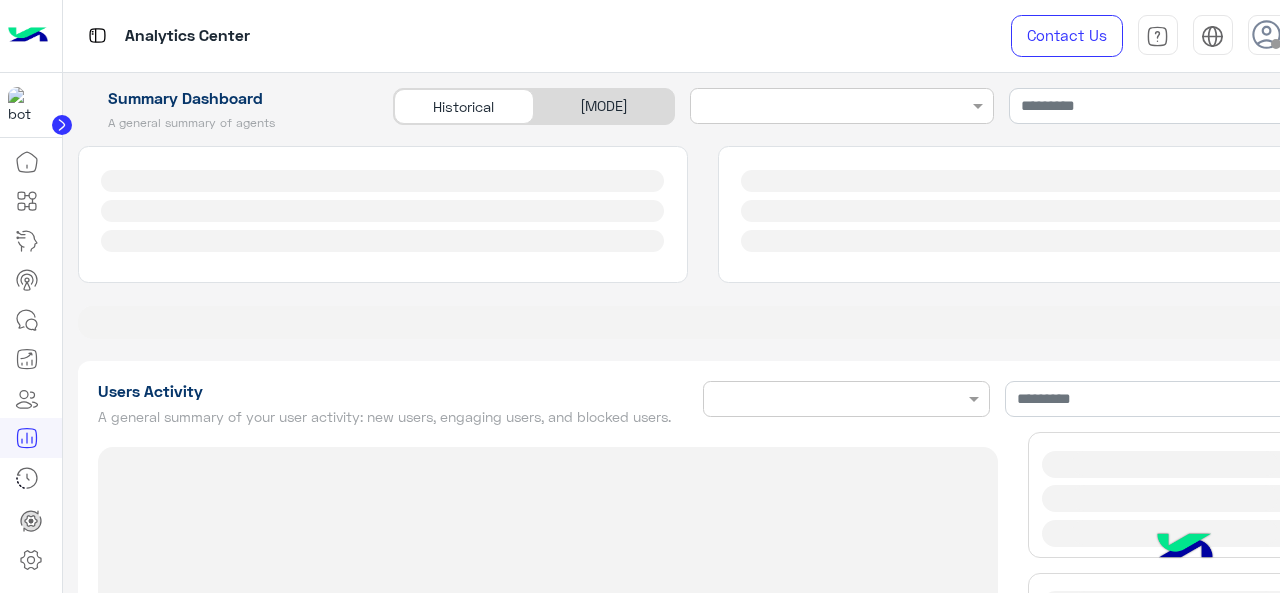 type on "**********" 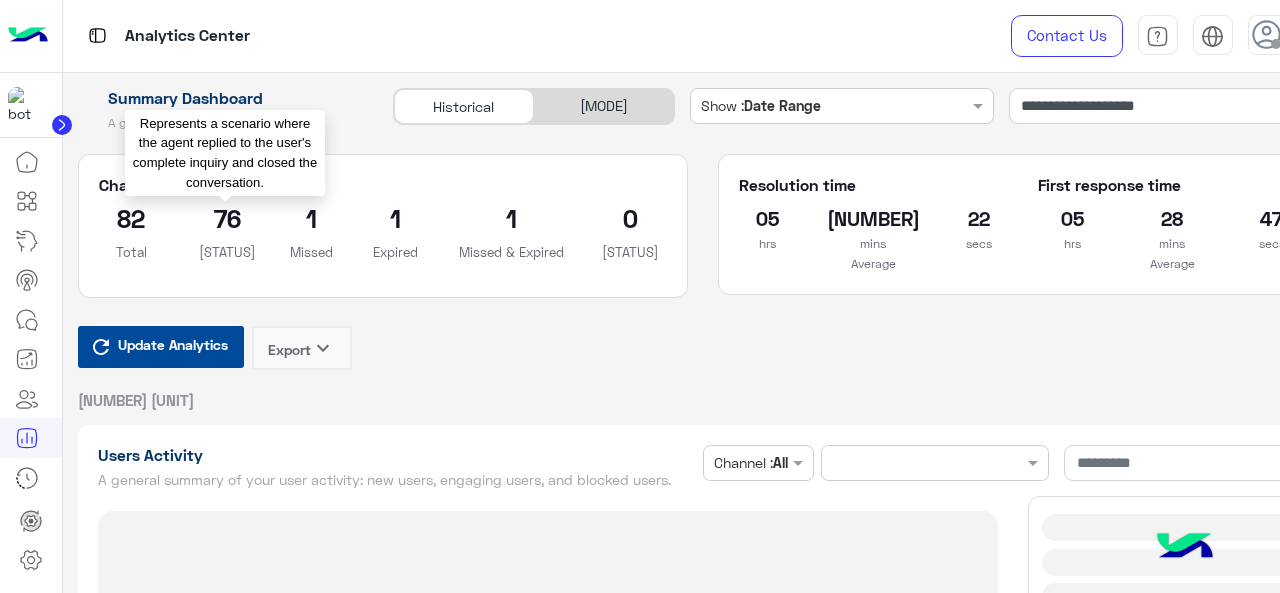 type on "**********" 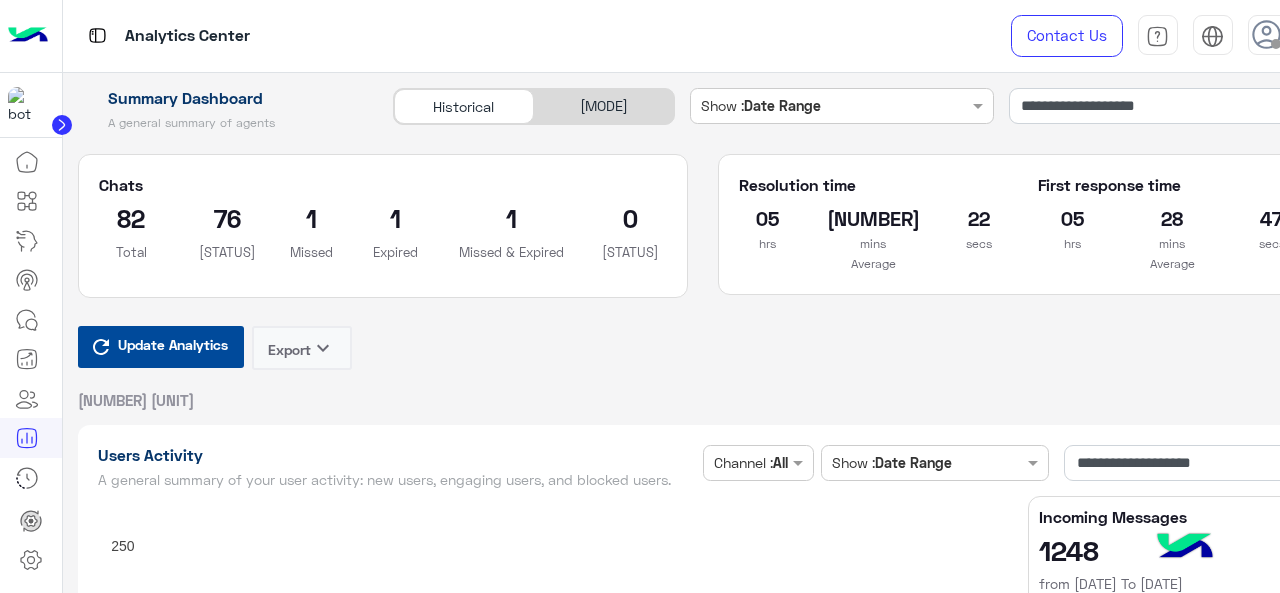 type on "**********" 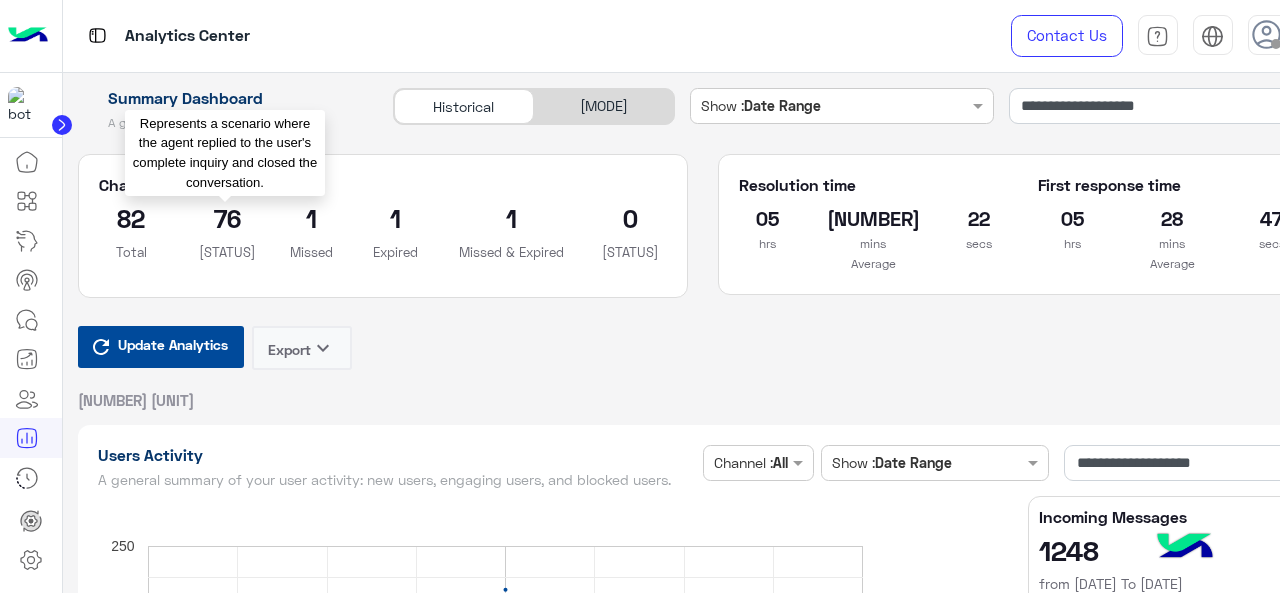 type on "**********" 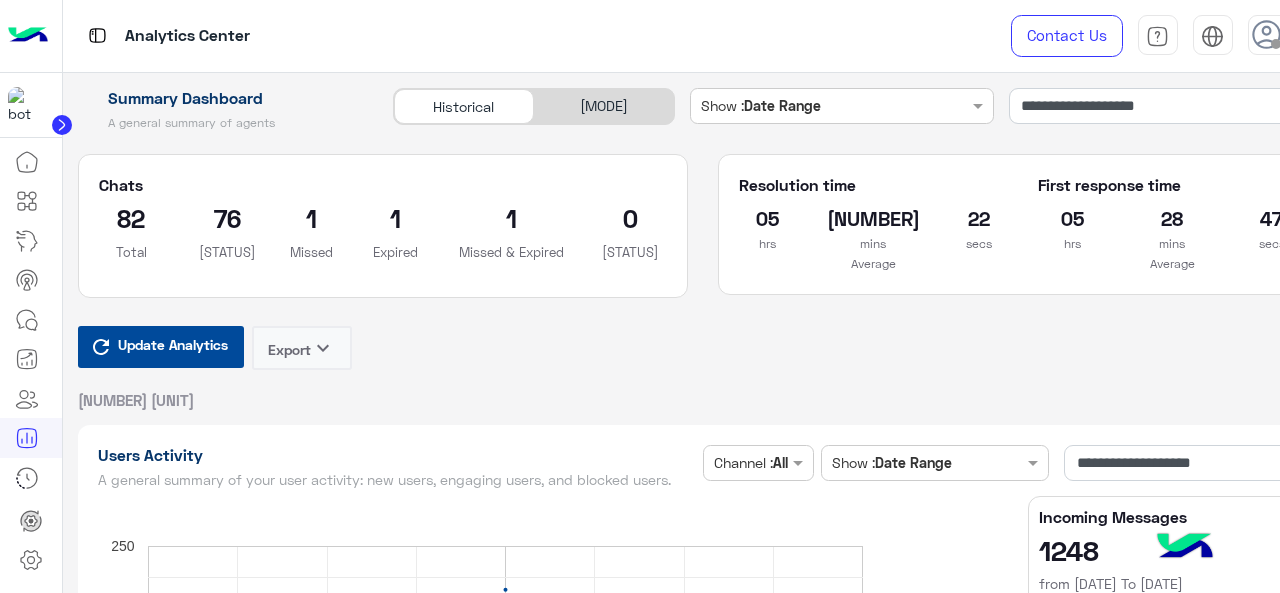type on "**********" 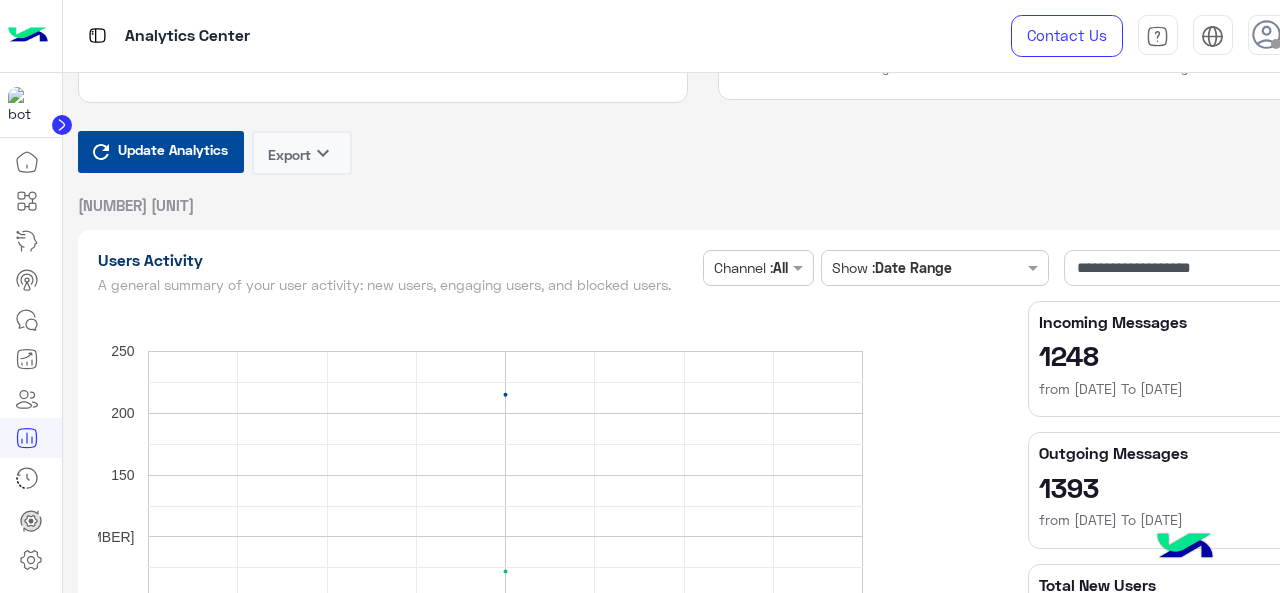 scroll, scrollTop: 0, scrollLeft: 0, axis: both 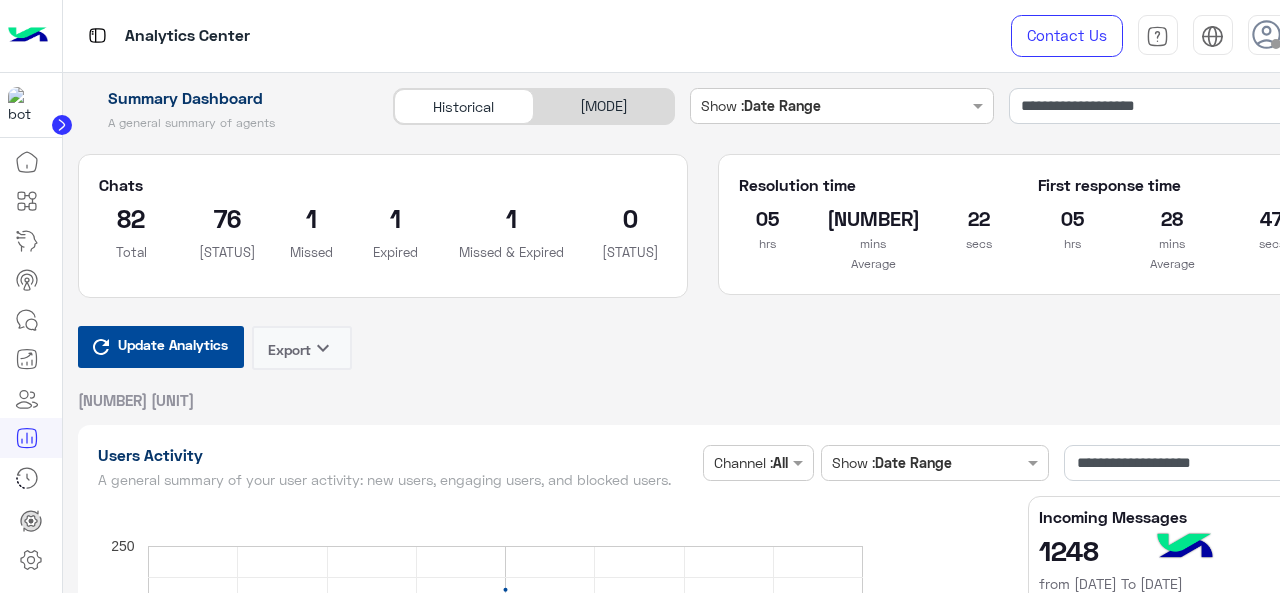 type on "**********" 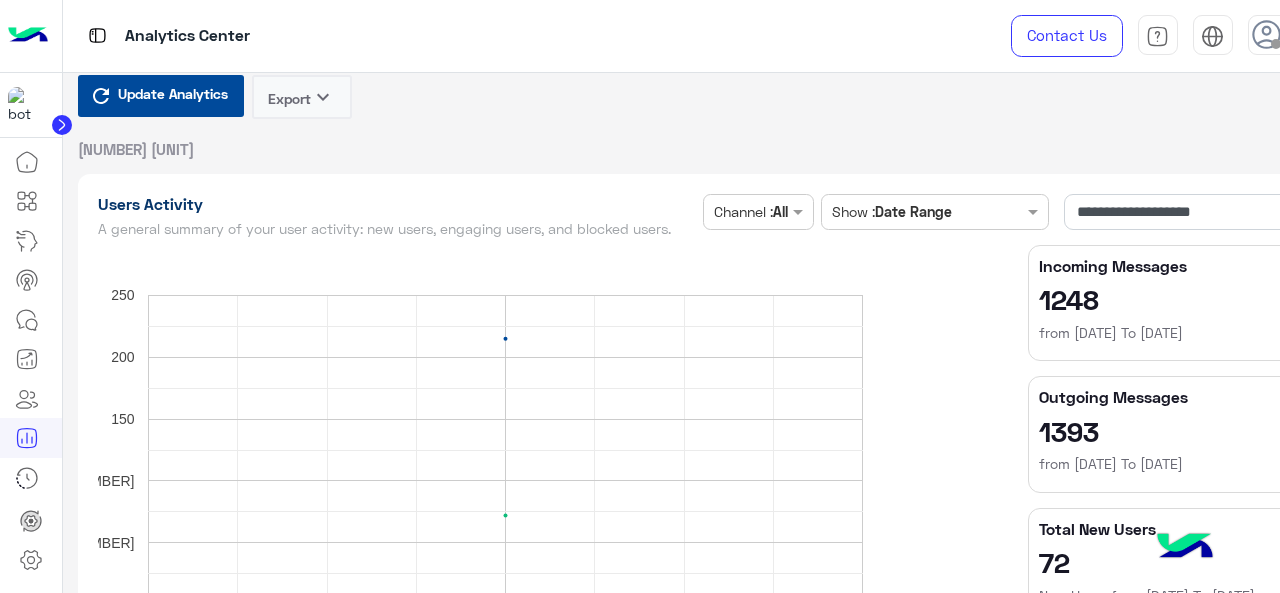 scroll, scrollTop: 240, scrollLeft: 0, axis: vertical 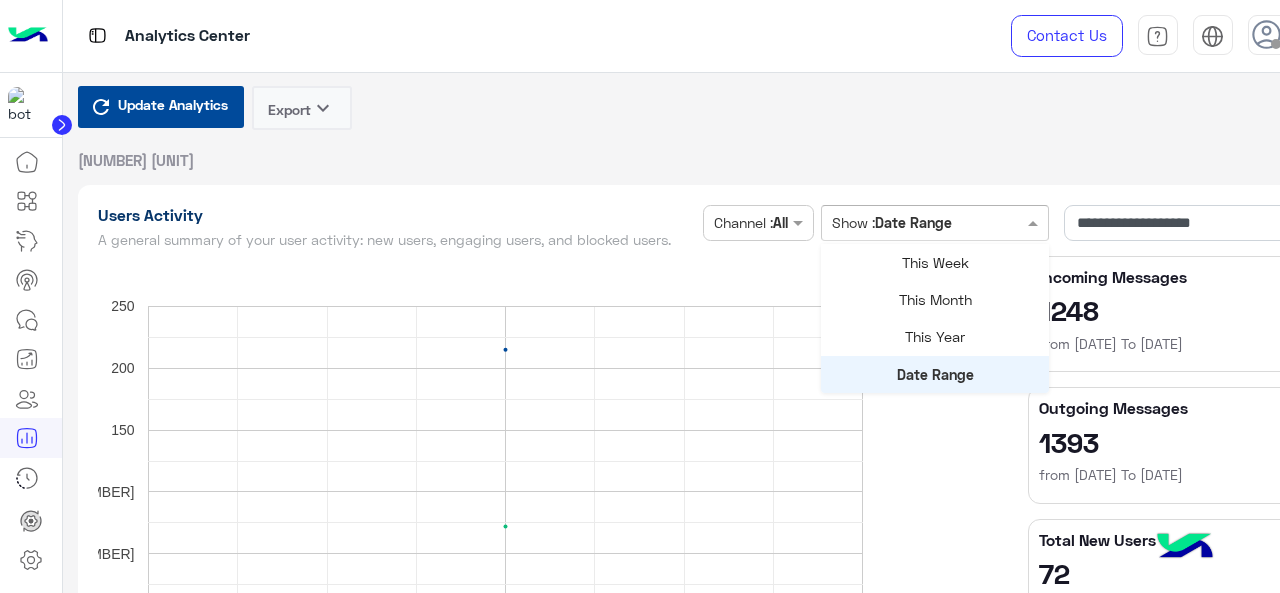 click 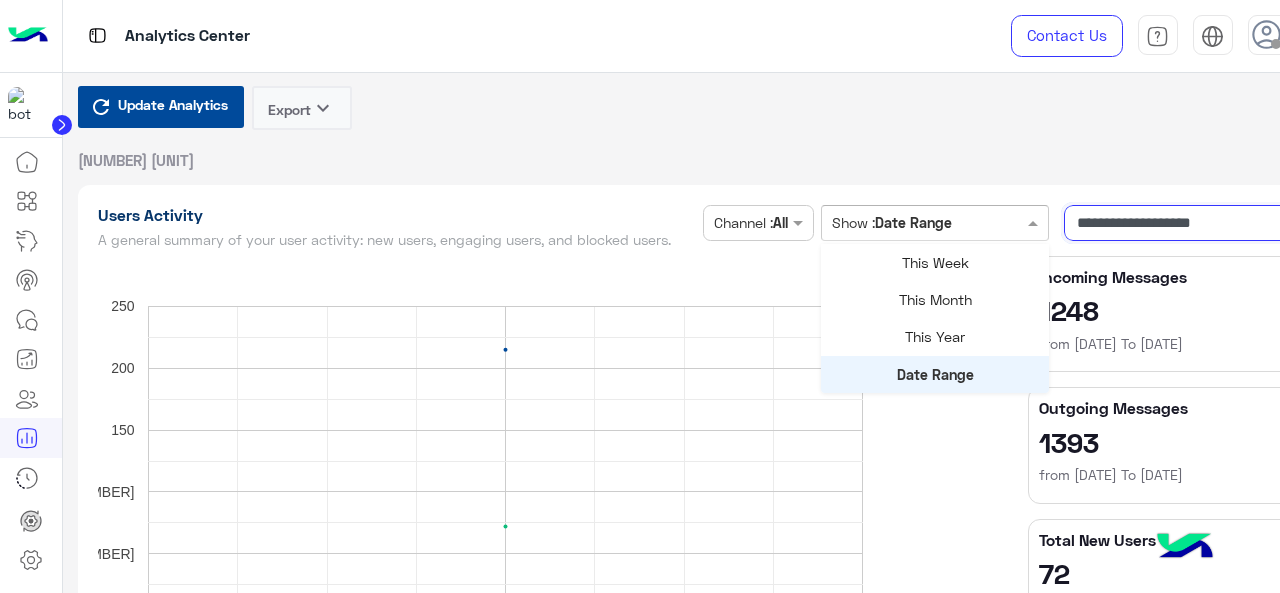 click on "**********" 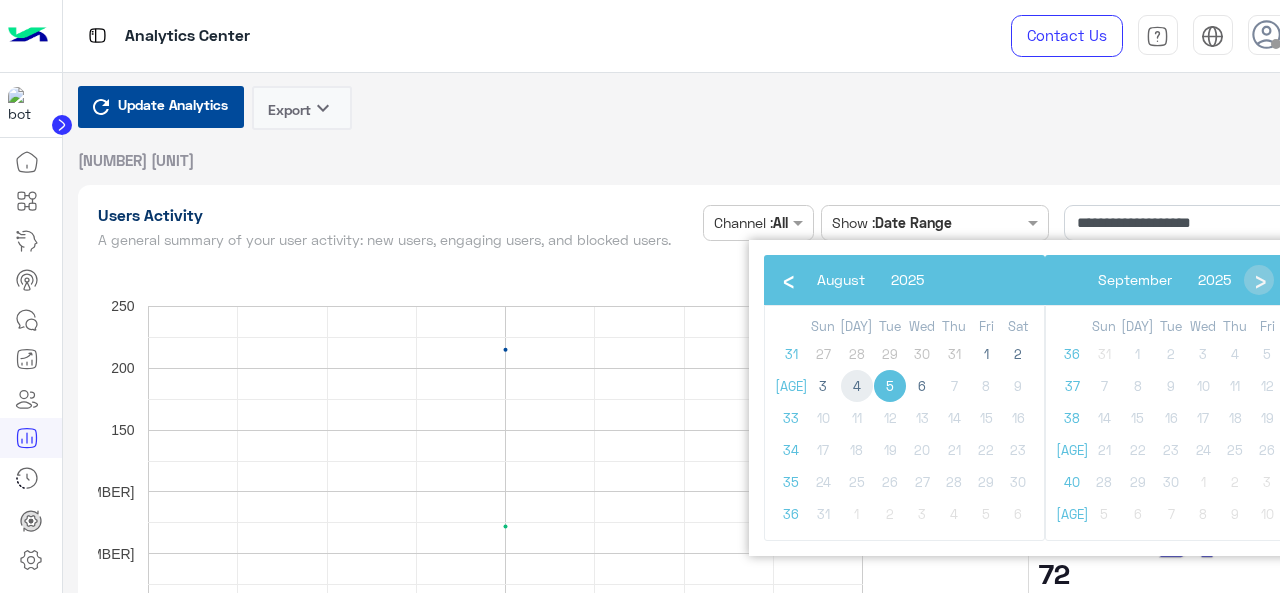 click on "4" 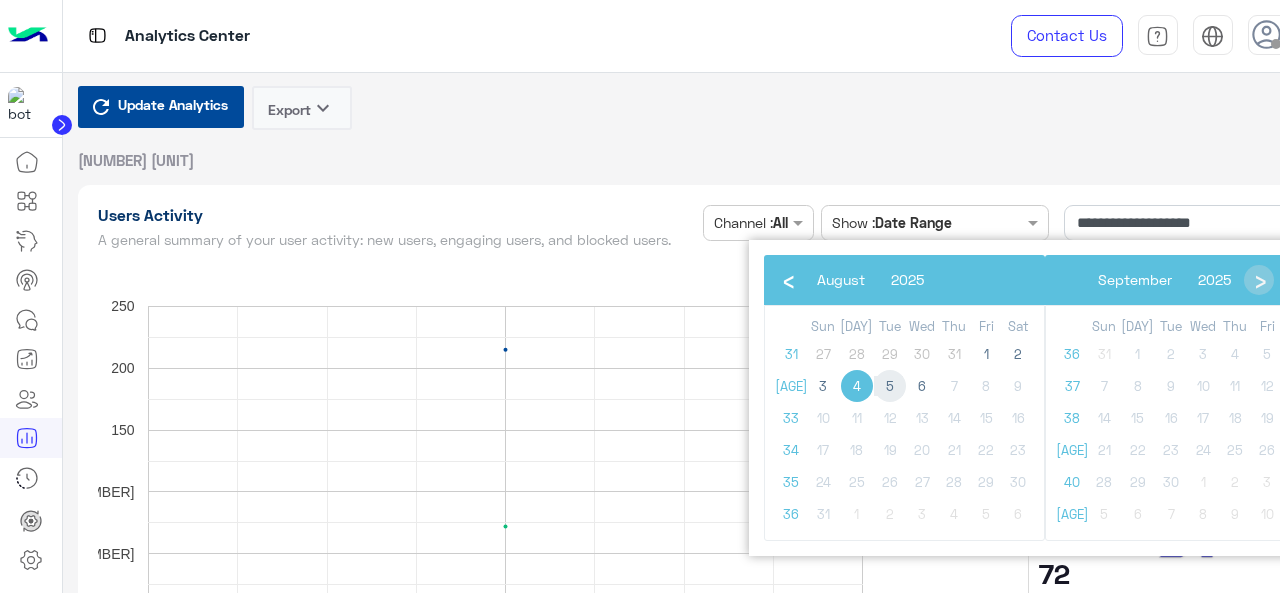 click on "5" 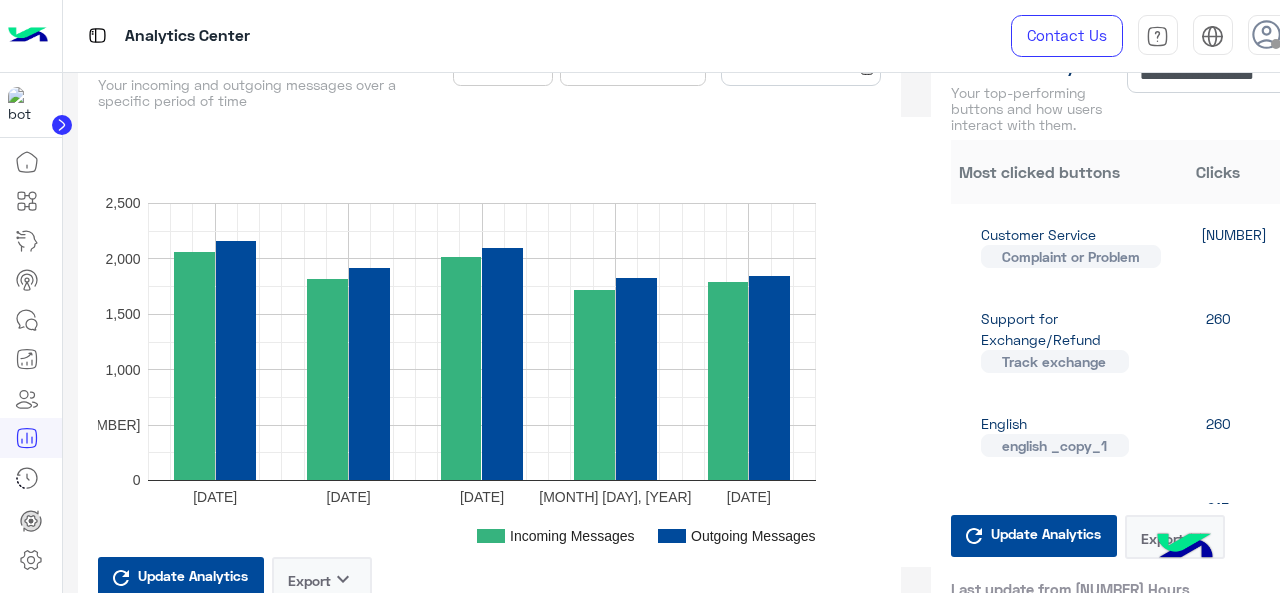scroll, scrollTop: 1102, scrollLeft: 0, axis: vertical 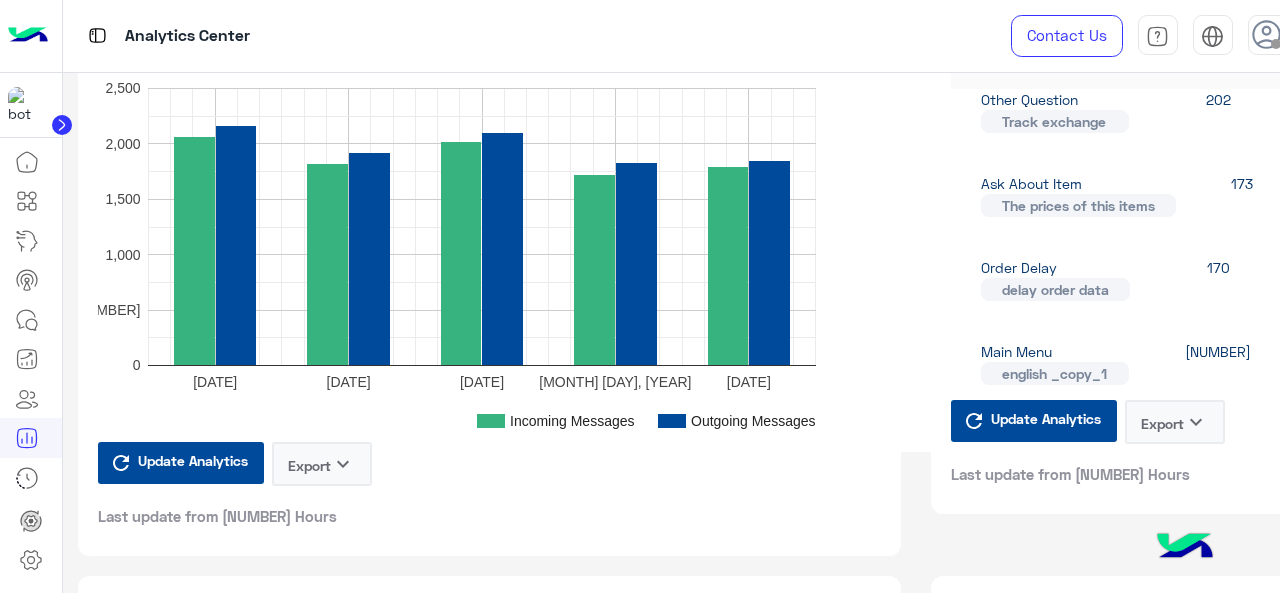 click on "Order Delay   delay order data" 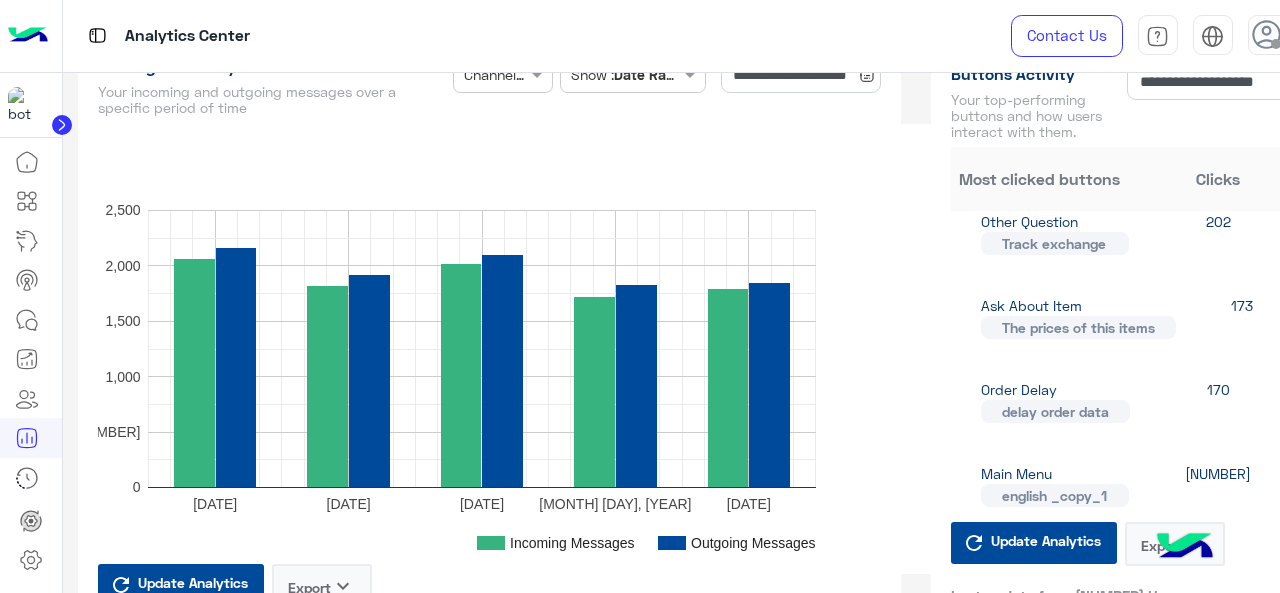 scroll, scrollTop: 1058, scrollLeft: 0, axis: vertical 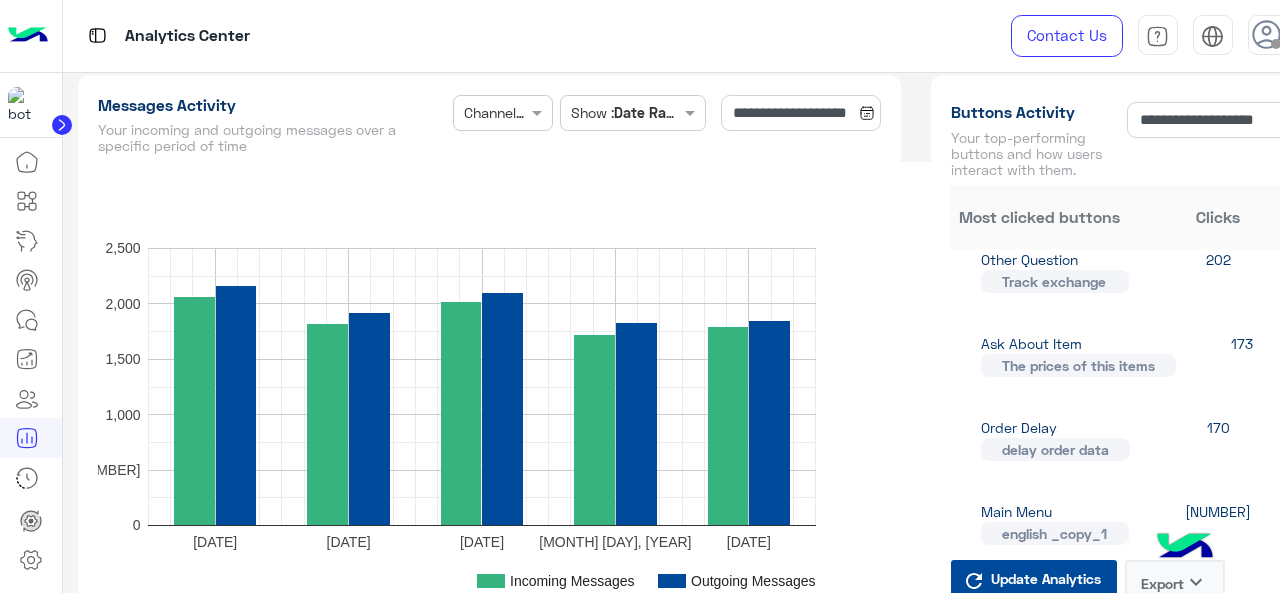 click 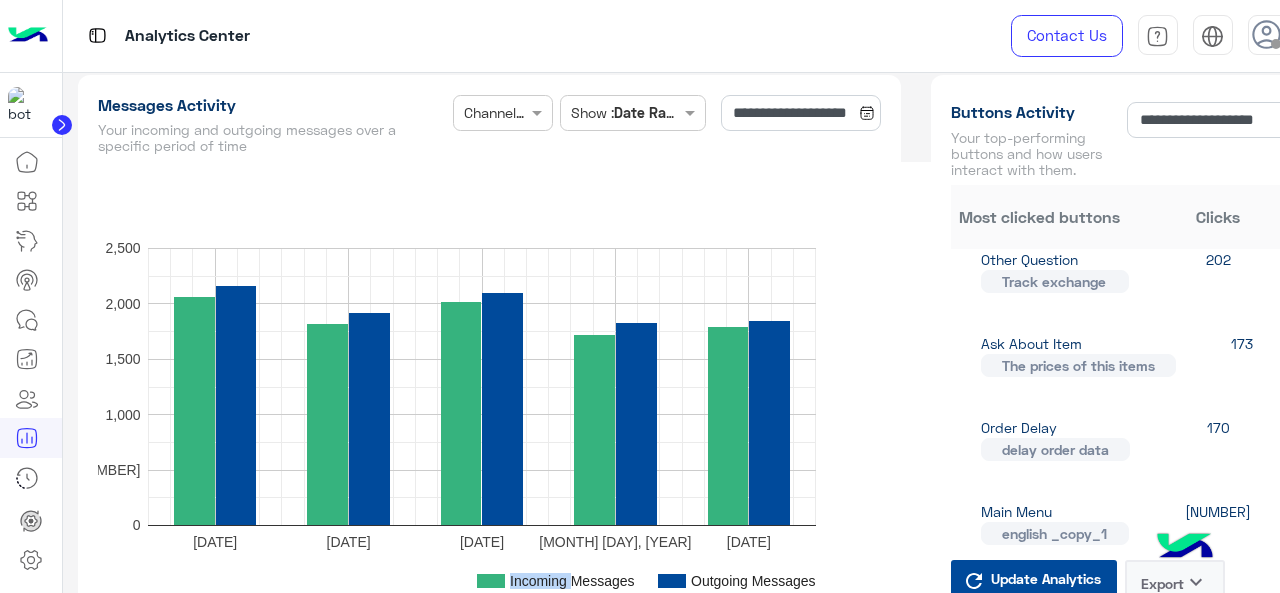 click 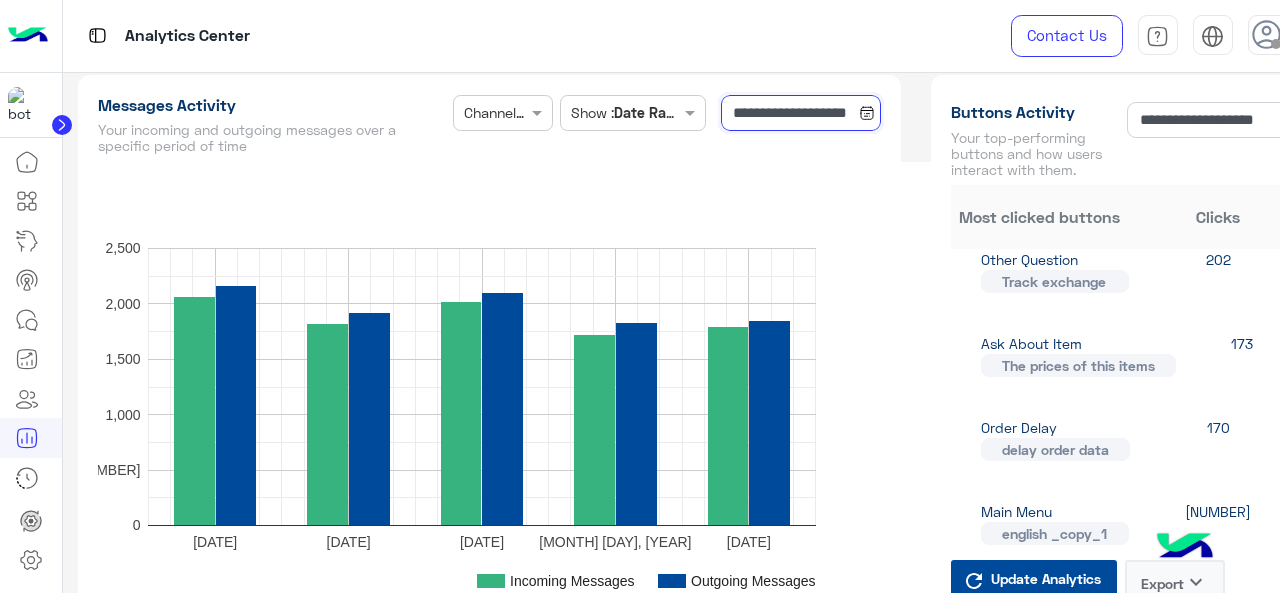click on "**********" 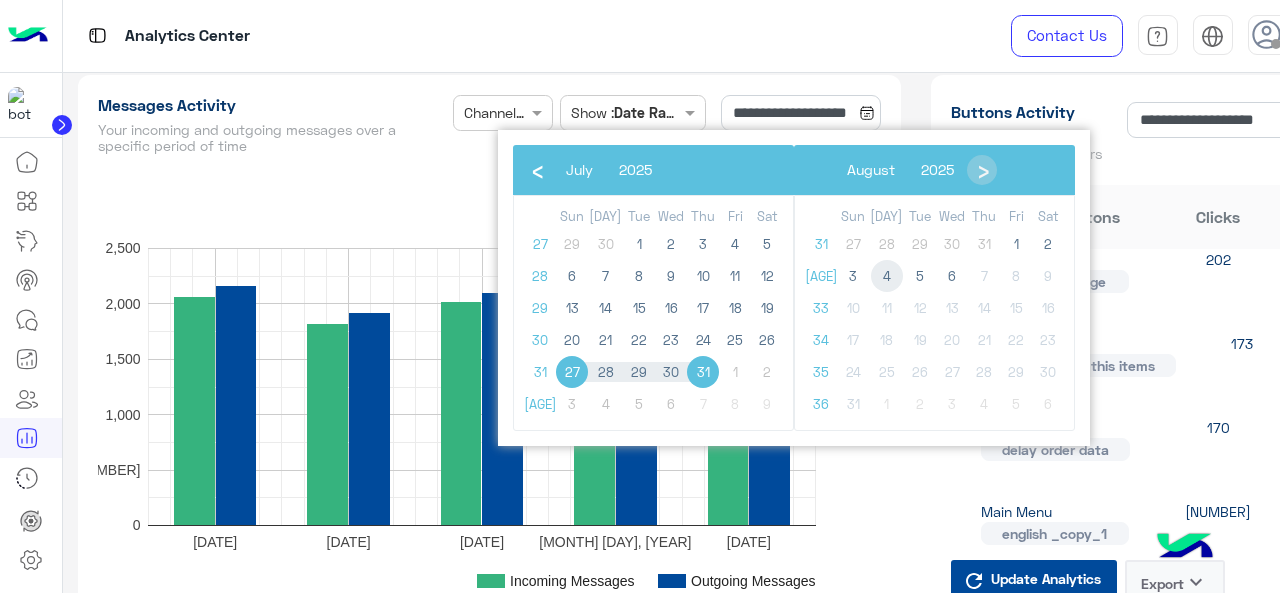 click on "4" 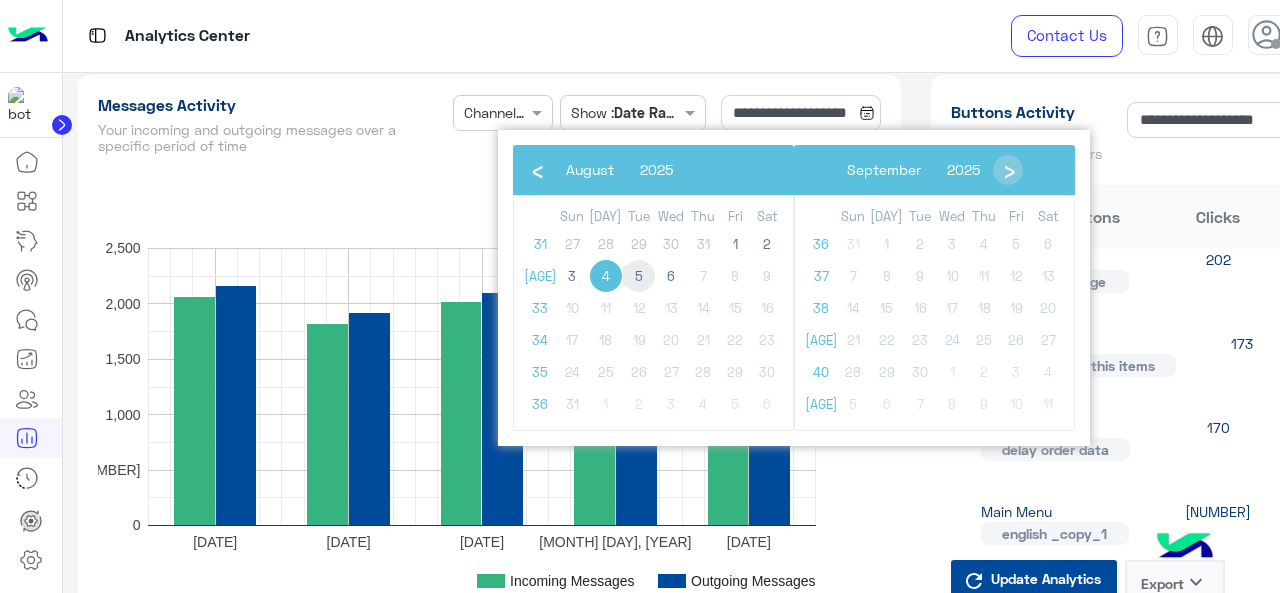 click on "5" 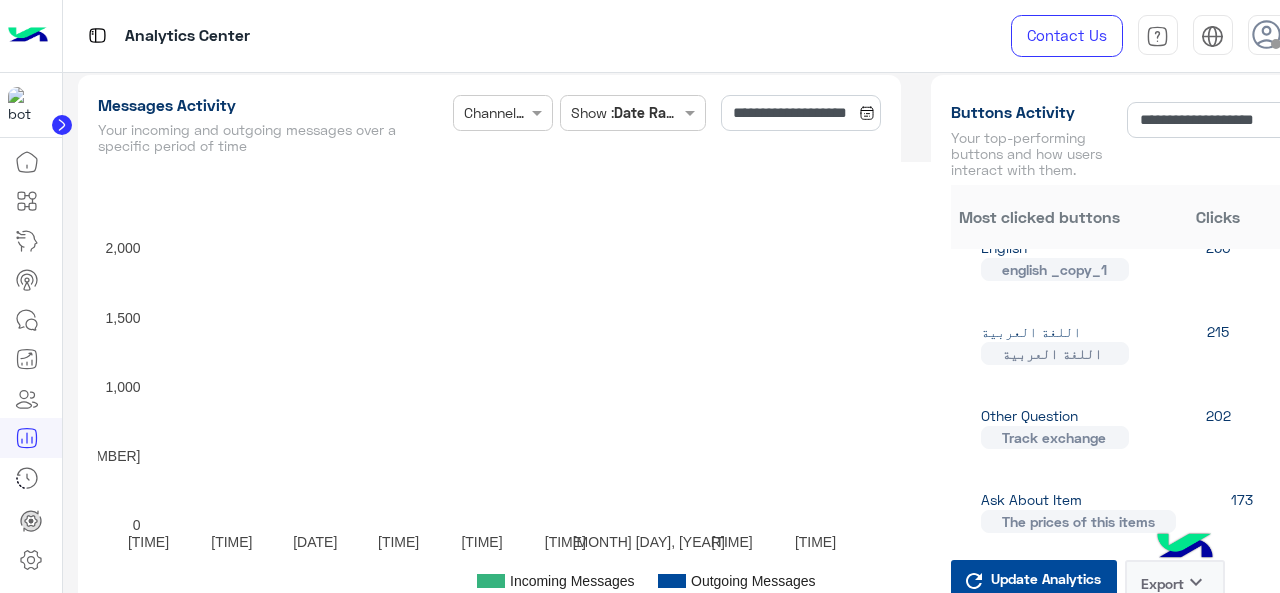 scroll, scrollTop: 0, scrollLeft: 0, axis: both 